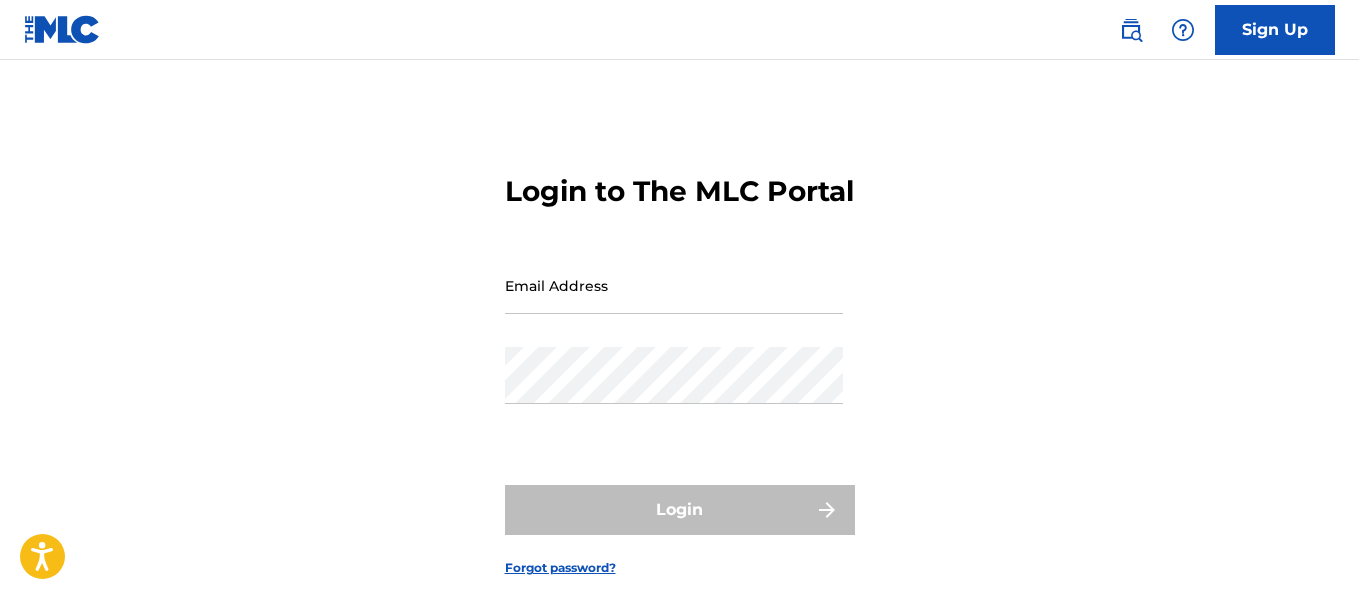 scroll, scrollTop: 0, scrollLeft: 0, axis: both 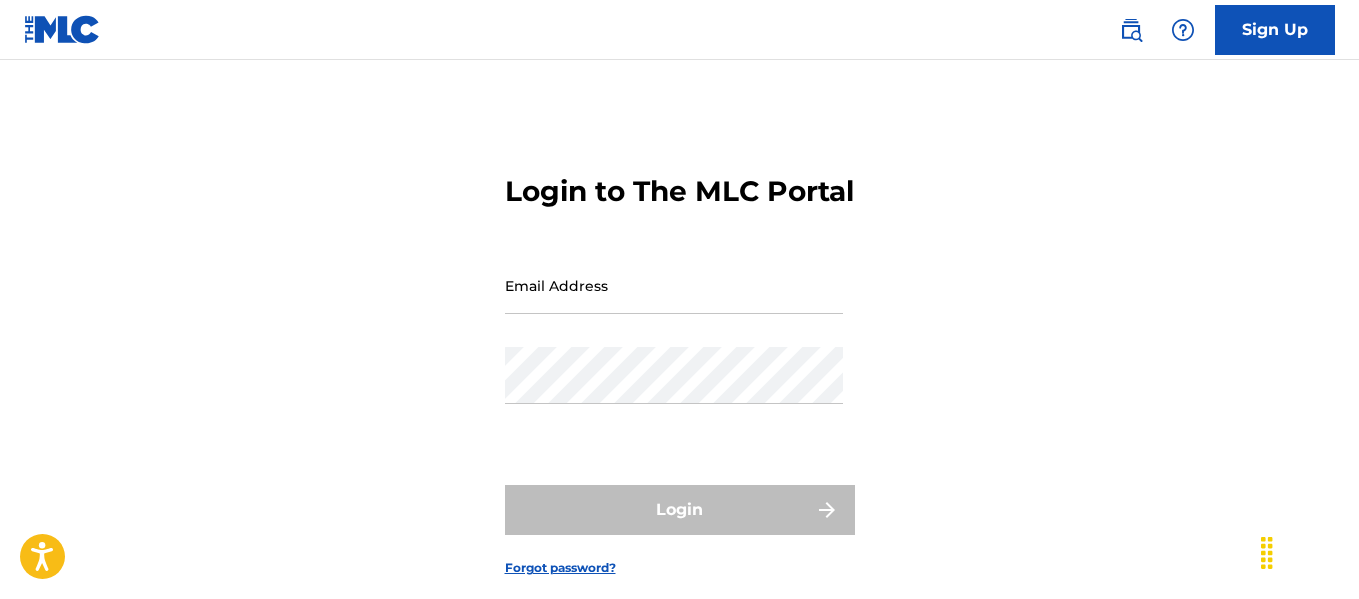 click on "Email Address" at bounding box center (674, 285) 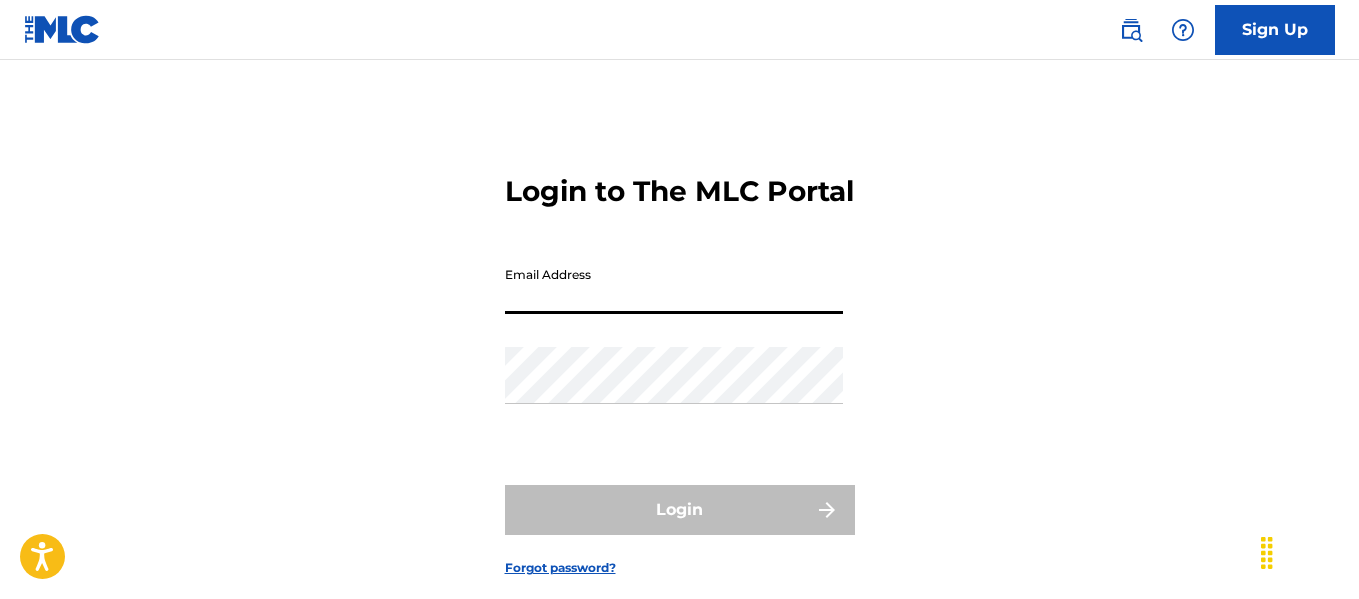 type on "ojmoralescastro@[EMAIL]" 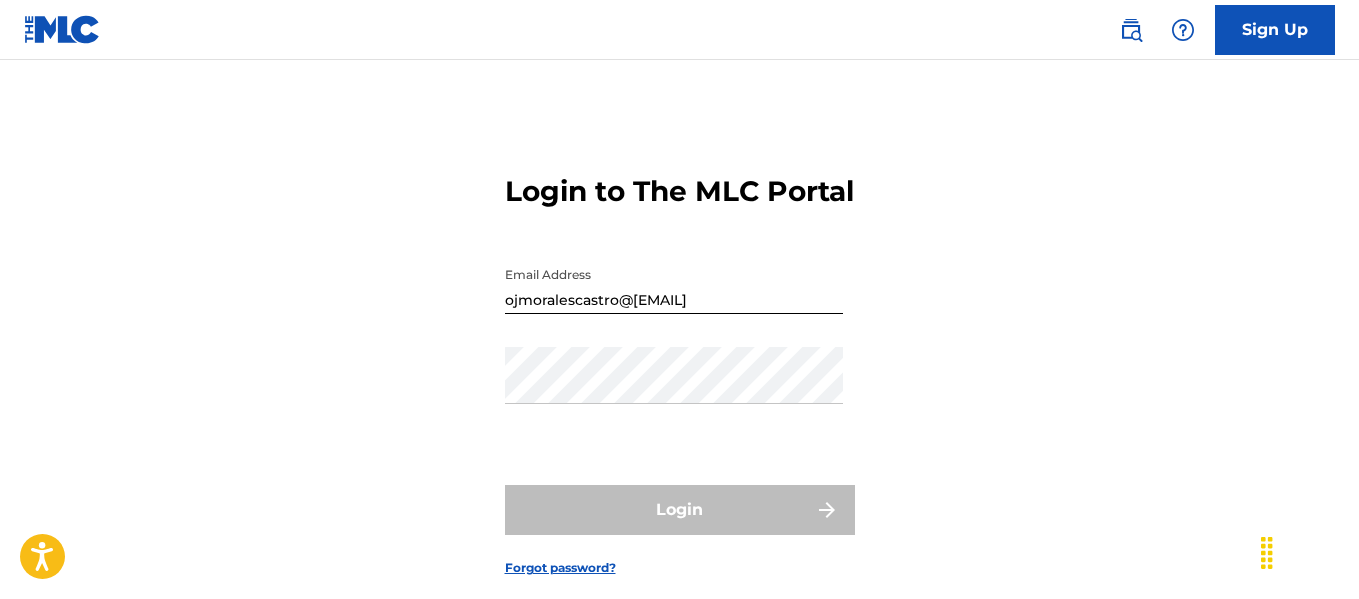 click on "Sign Up" at bounding box center (1275, 30) 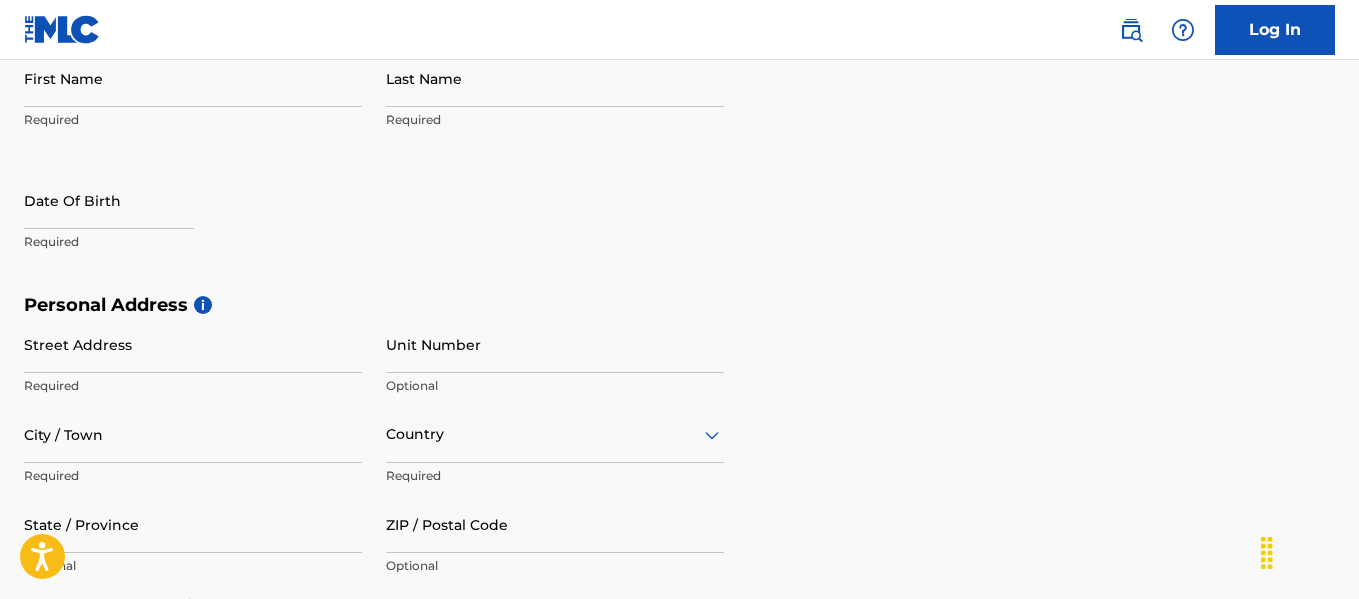 scroll, scrollTop: 409, scrollLeft: 0, axis: vertical 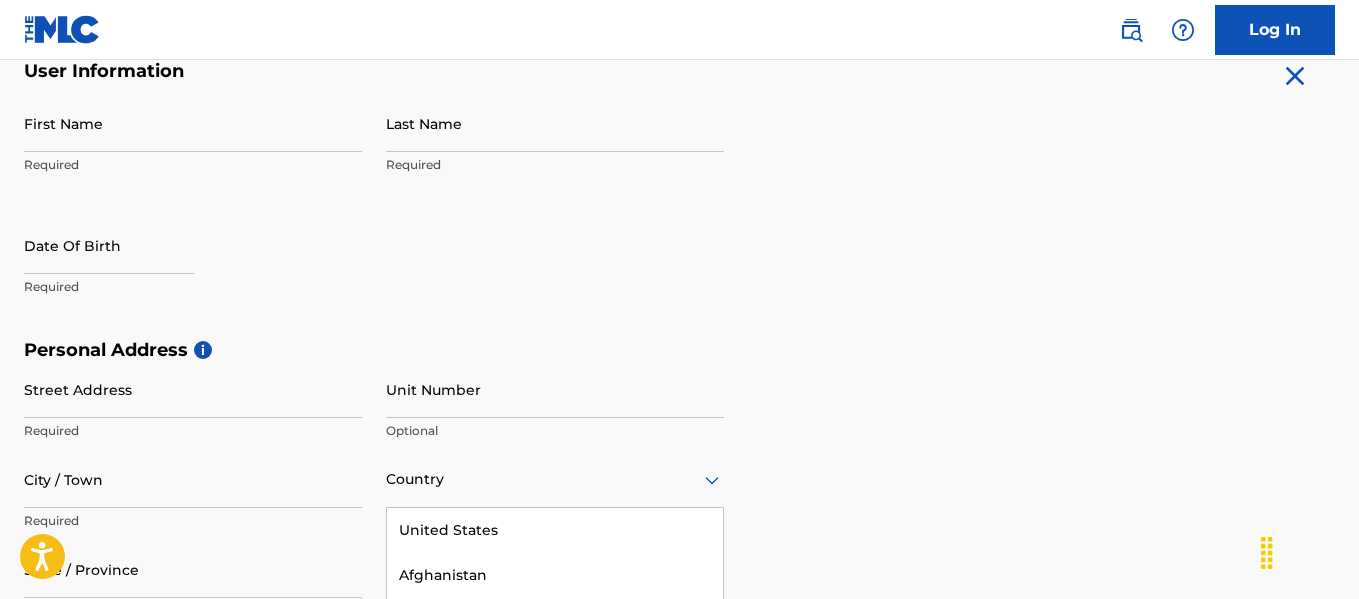 click on "223 results available. Use Up and Down to choose options, press Enter to select the currently focused option, press Escape to exit the menu, press Tab to select the option and exit the menu. Country United States Afghanistan Albania Algeria Andorra Angola Anguilla Antigua and Barbuda Argentina Armenia Aruba Australia Austria Azerbaijan Bahamas Bahrain Bangladesh Barbados Belarus Belgium Belize Benin Bermuda Bhutan Bolivia Bosnia and Herzegovina Botswana Brazil Brunei Darussalam Bulgaria Burkina Faso Burundi Cambodia Cameroon Canada Cape Verde Cayman Islands Central African Republic Chad Chile China Colombia Comoros Congo Congo, the Democratic Republic of the Cook Islands Costa Rica Cote D'Ivoire Croatia Cuba Cyprus Czech Republic Denmark Djibouti Dominica Dominican Republic Ecuador Egypt El Salvador Equatorial Guinea Eritrea Estonia Ethiopia Falkland Islands (Malvinas) Faroe Islands Fiji Finland France French Guiana French Polynesia Gabon Gambia Georgia Germany Ghana Gibraltar Greece Greenland Grenada Guinea" at bounding box center [555, 479] 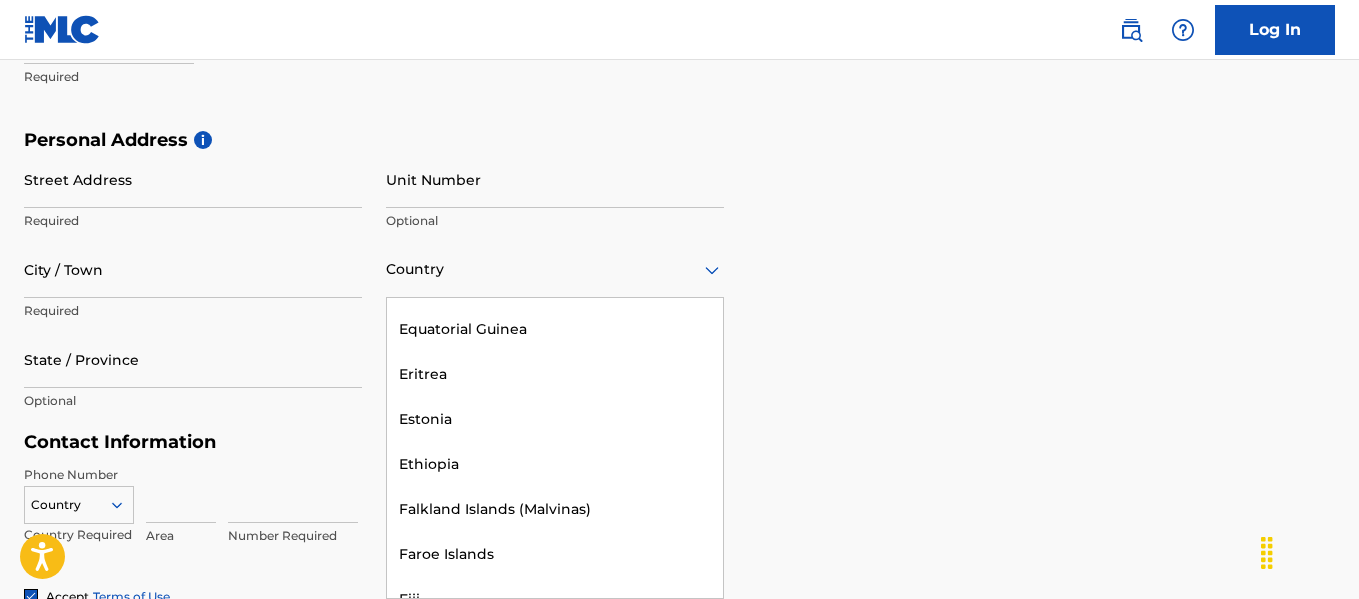 scroll, scrollTop: 2370, scrollLeft: 0, axis: vertical 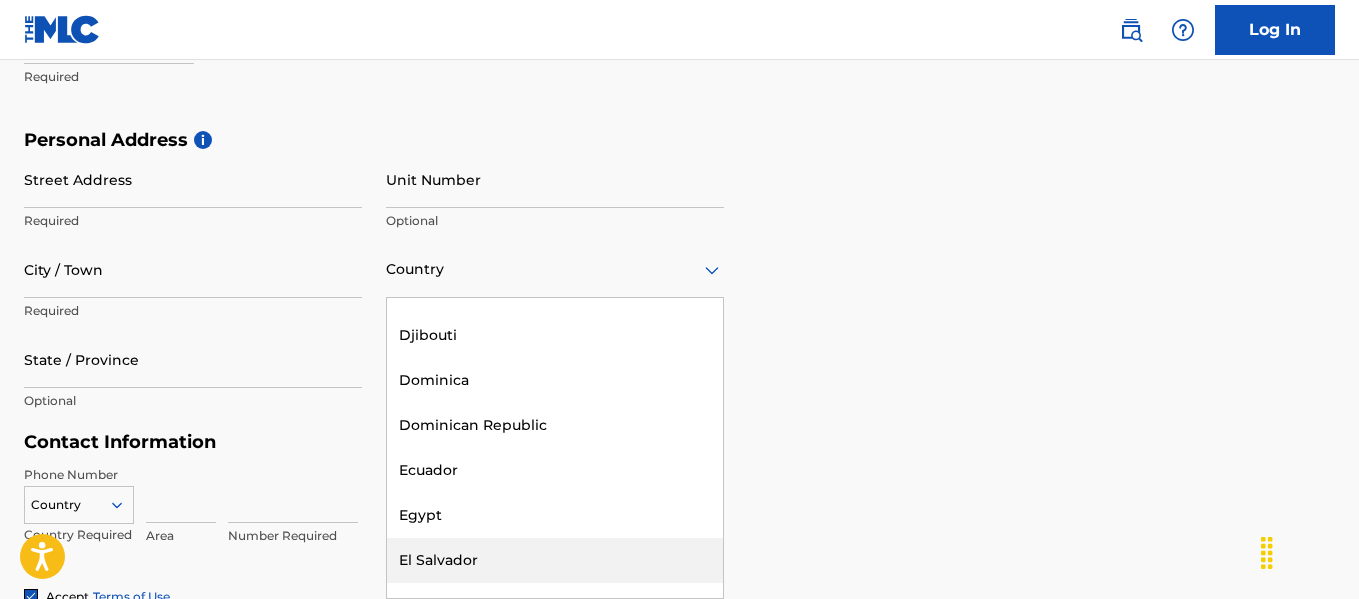 click on "El Salvador" at bounding box center [555, 560] 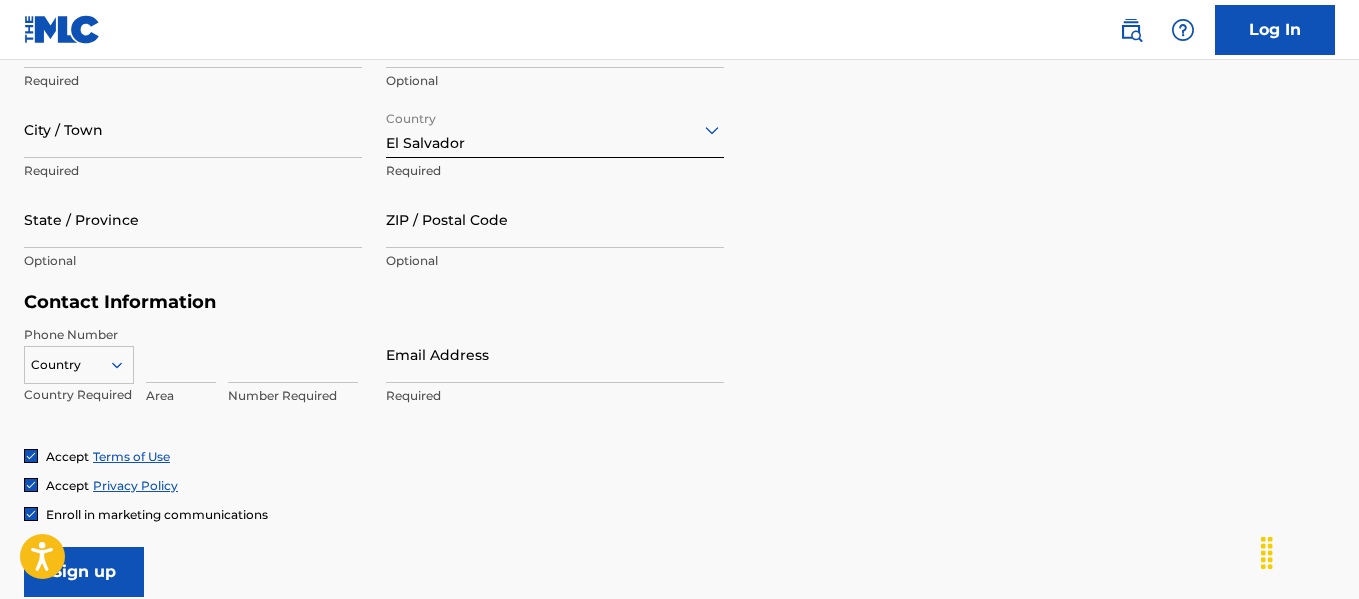 scroll, scrollTop: 756, scrollLeft: 0, axis: vertical 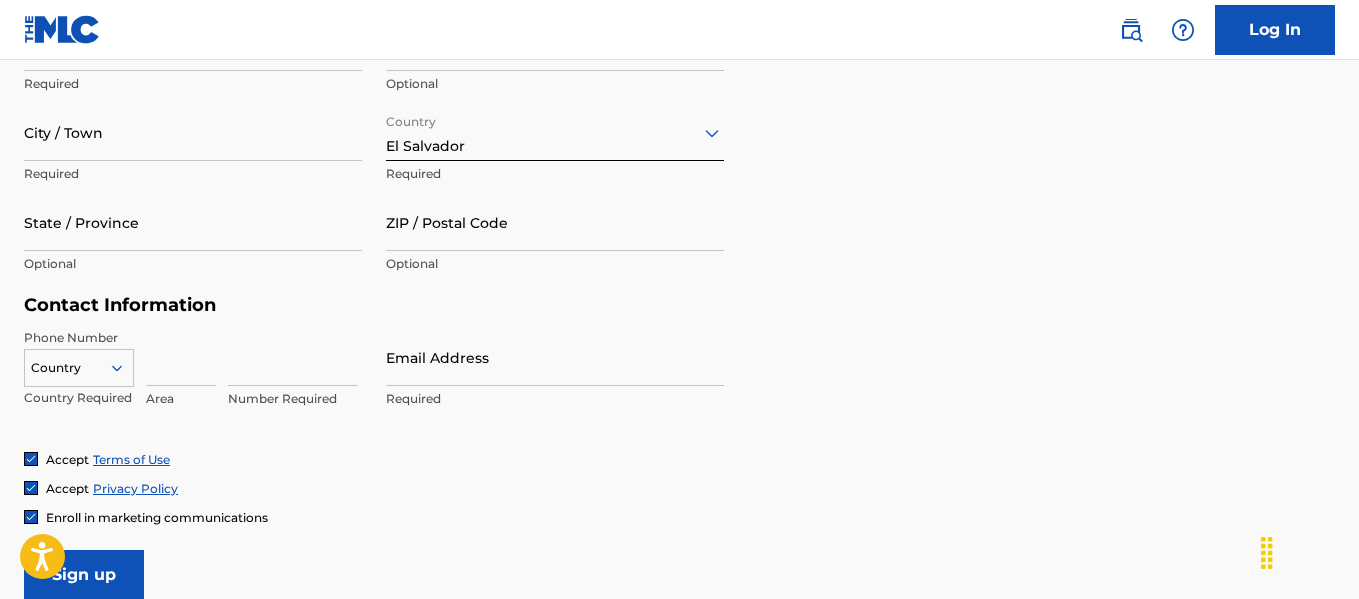 click on "Email Address" at bounding box center [555, 357] 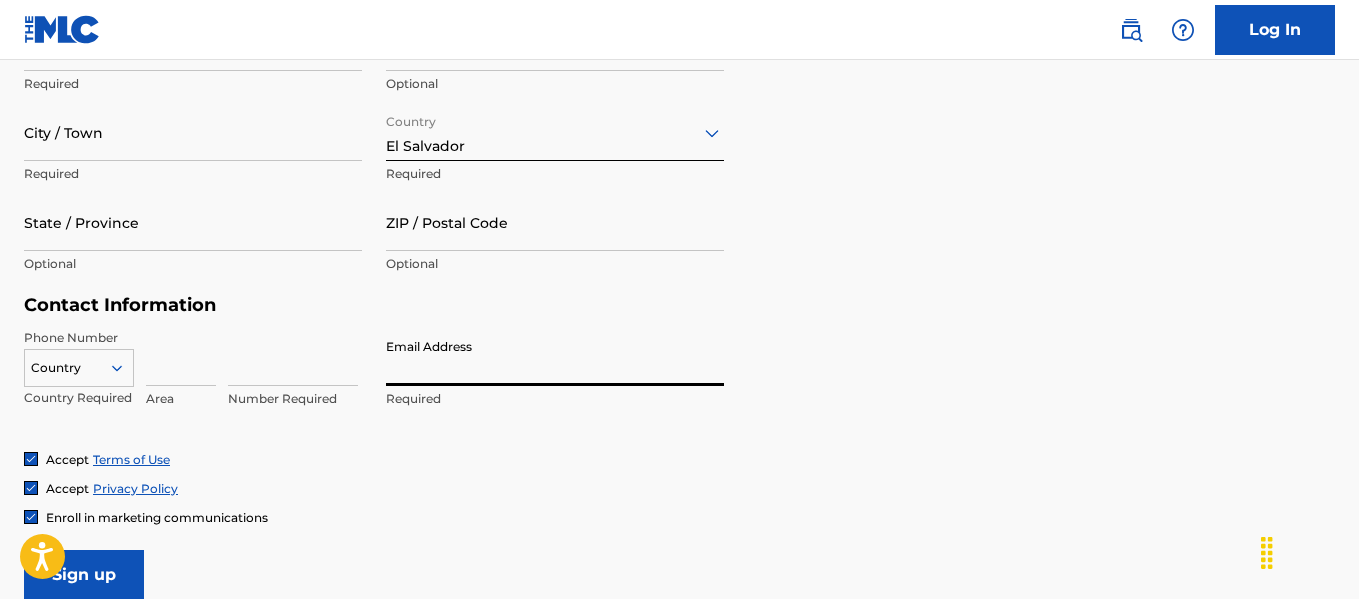 type on "ojmoralescastro@[EMAIL]" 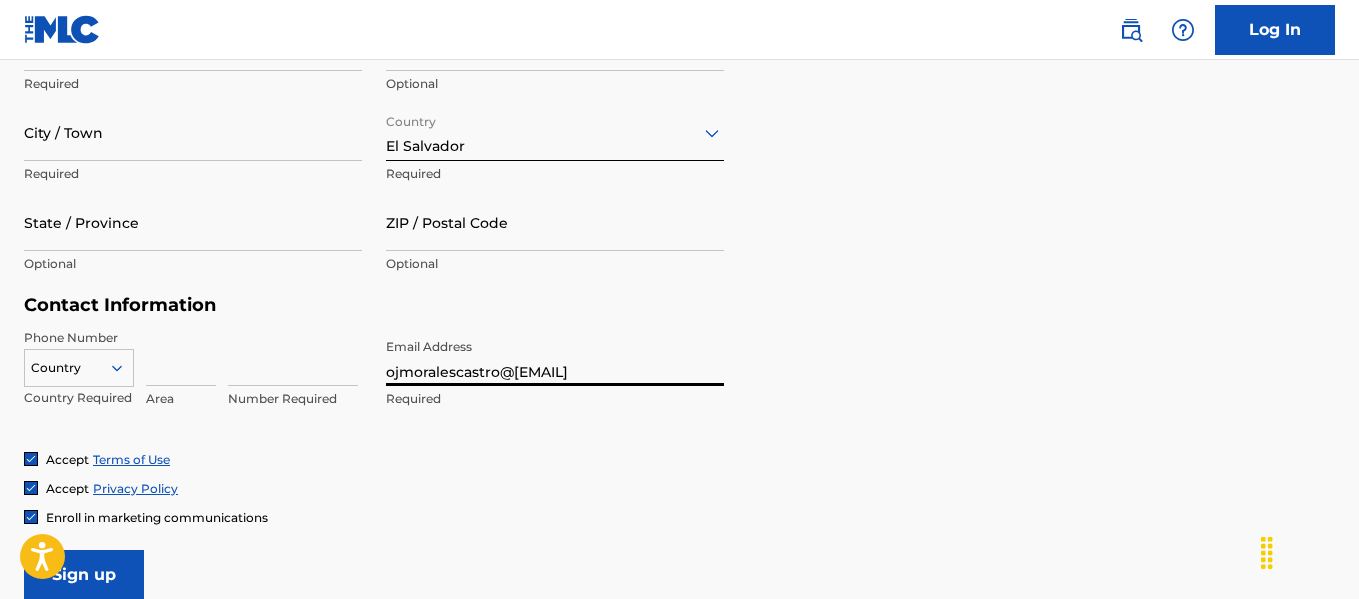 click on "Country" at bounding box center (79, 364) 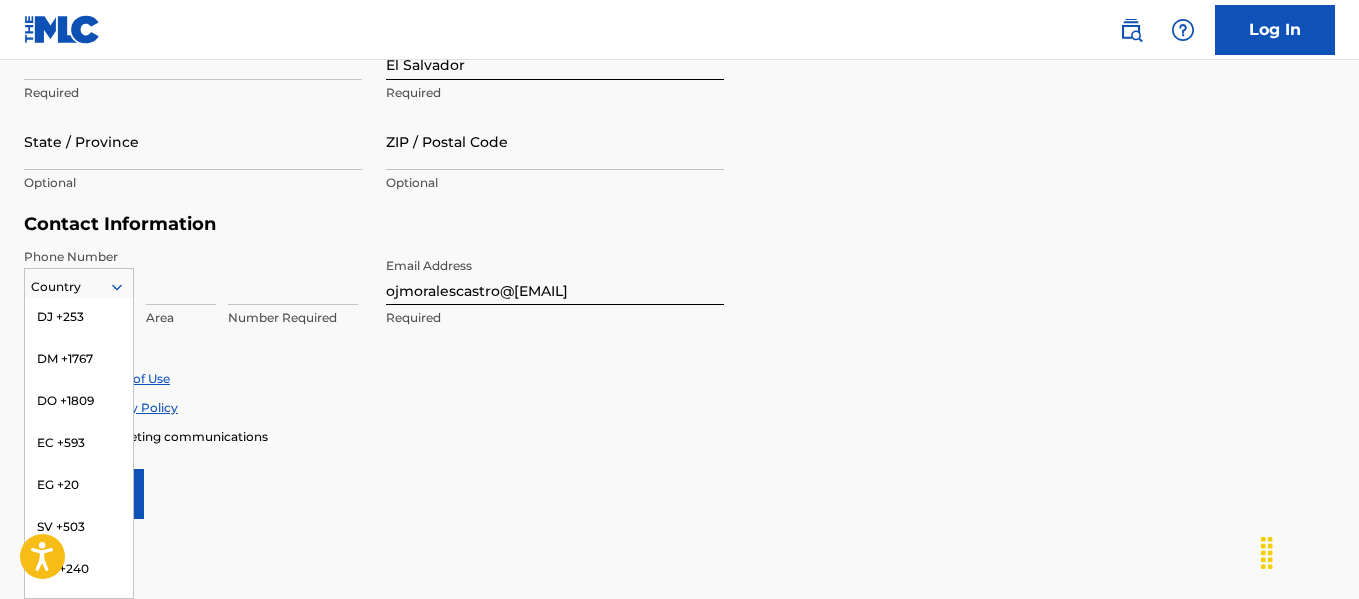 scroll, scrollTop: 2180, scrollLeft: 0, axis: vertical 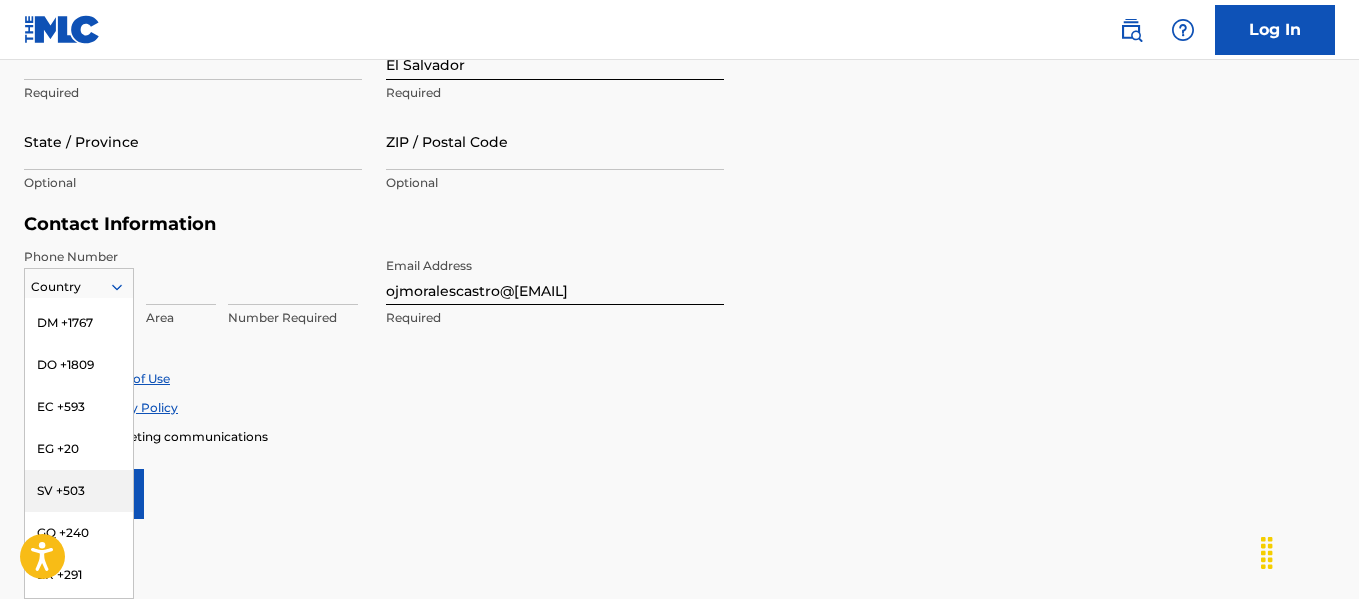 click on "SV +503" at bounding box center [79, 491] 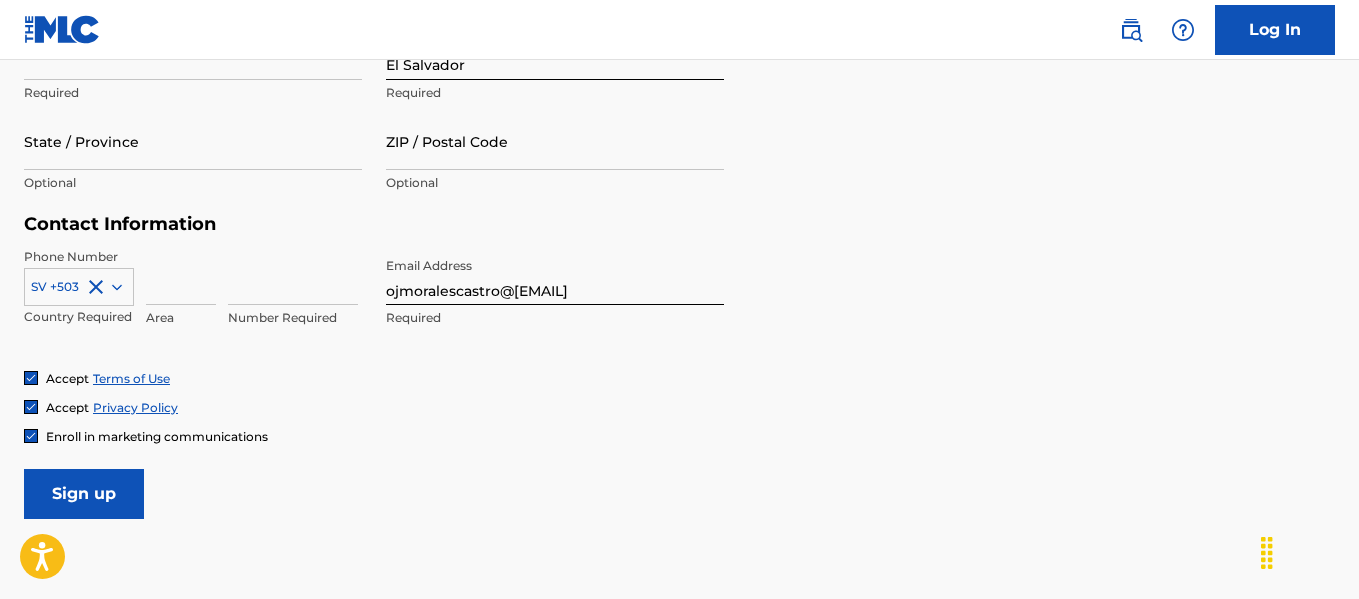 click at bounding box center (181, 276) 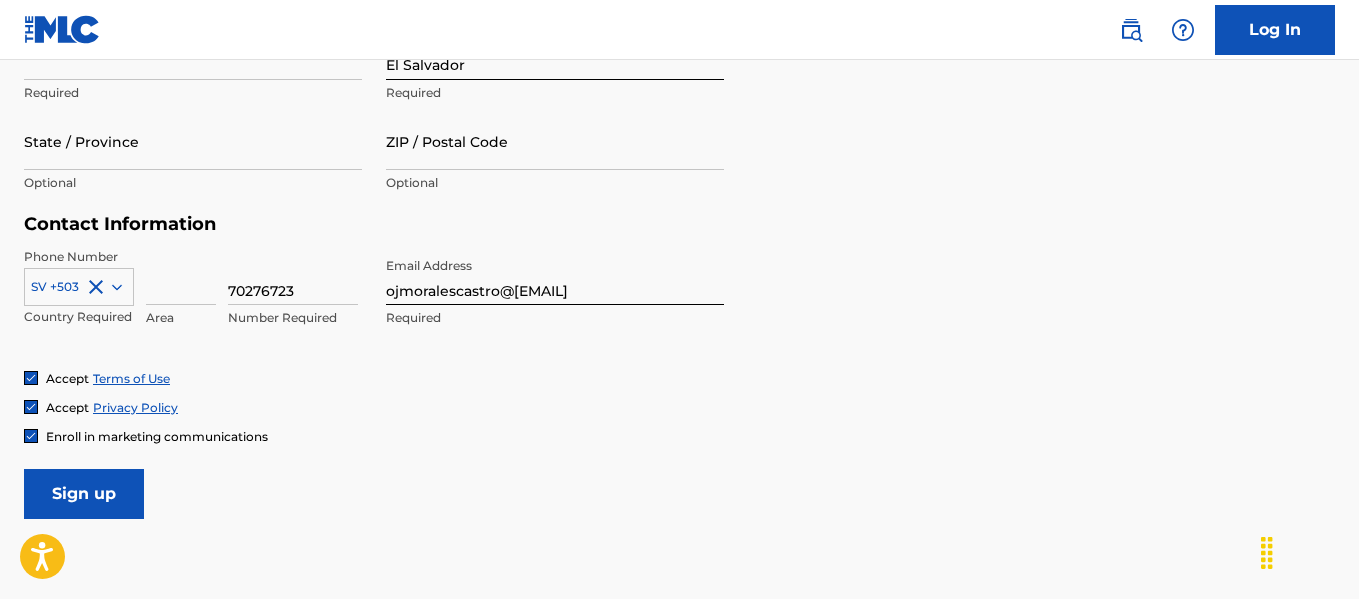type on "70276723" 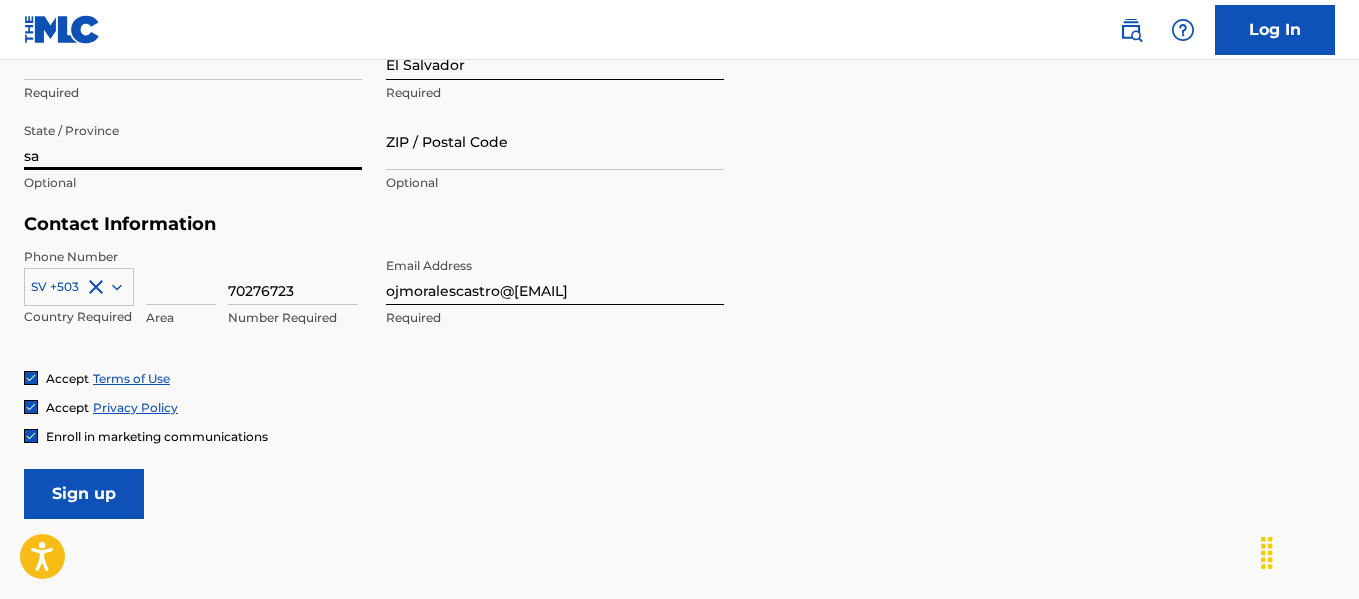 type on "s" 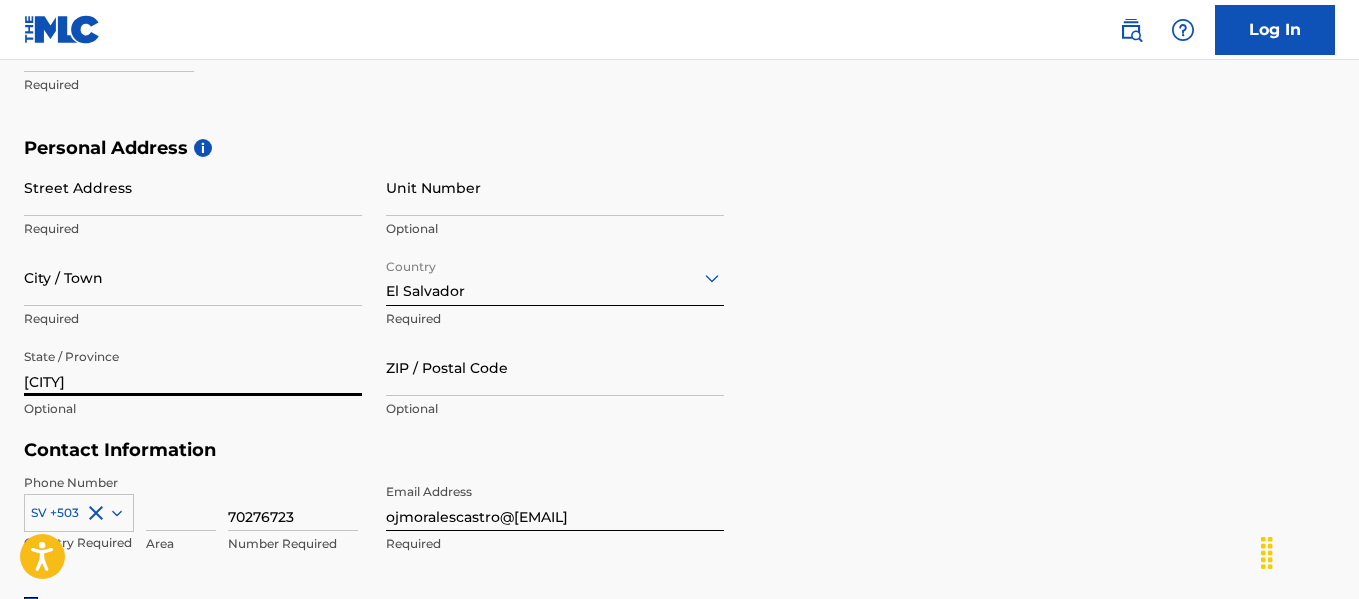 scroll, scrollTop: 540, scrollLeft: 0, axis: vertical 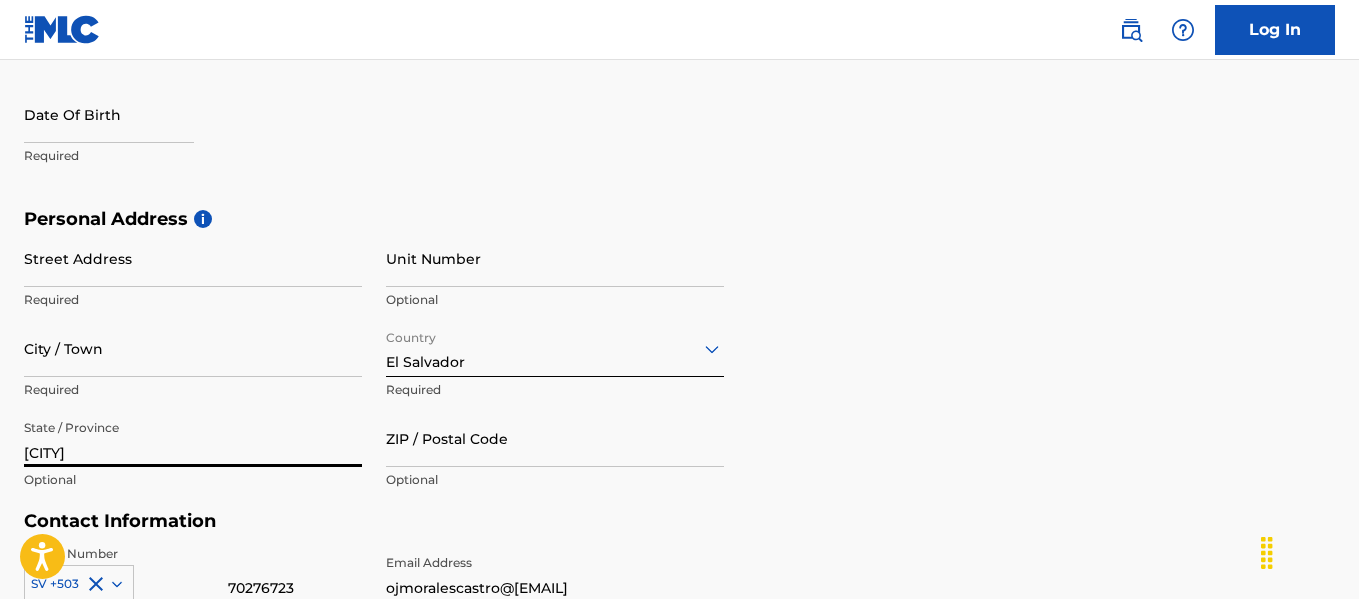 type on "[CITY]" 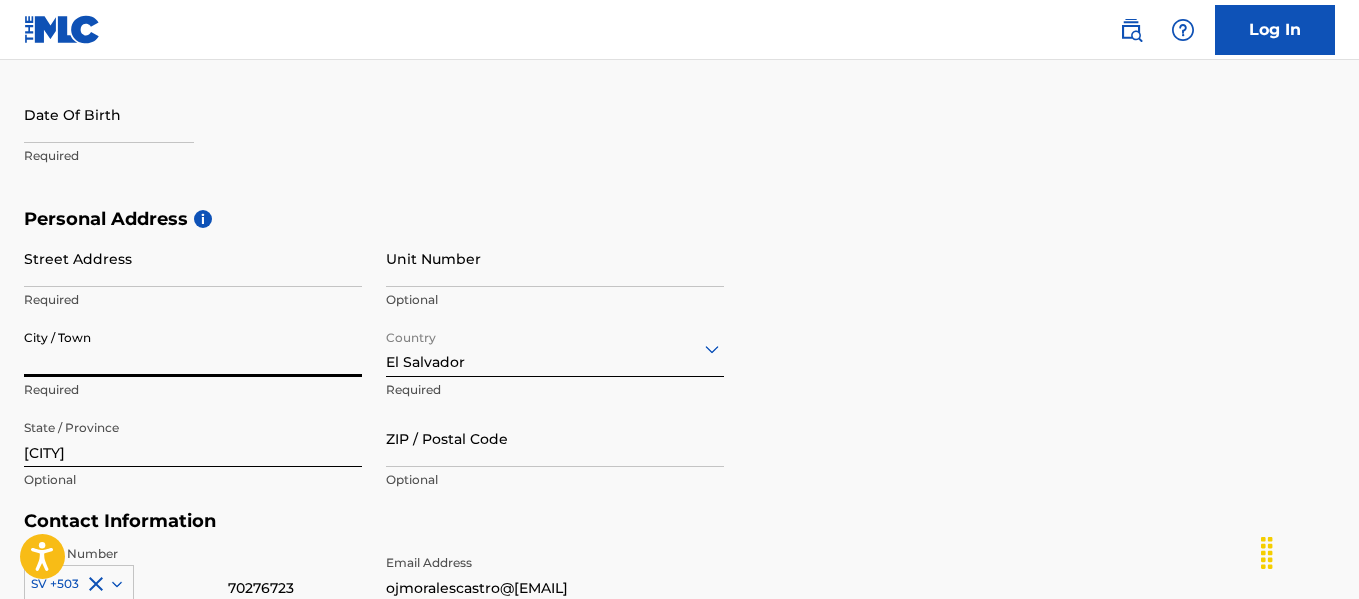 click on "City / Town" at bounding box center (193, 348) 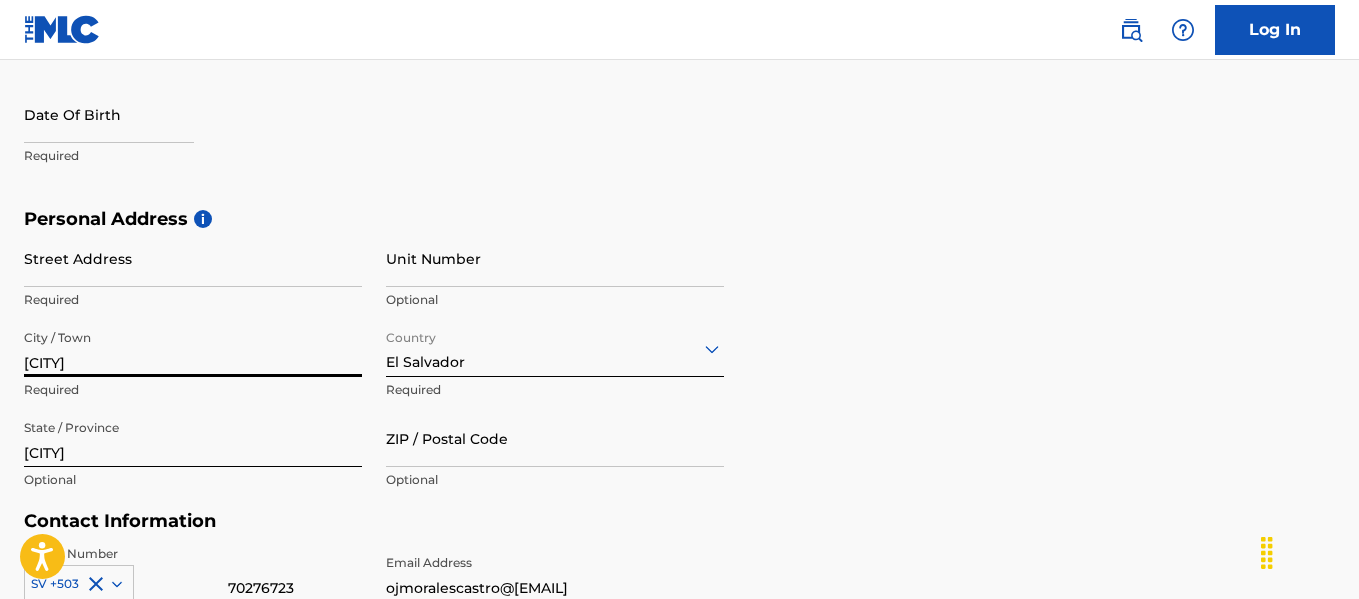 type on "[CITY]" 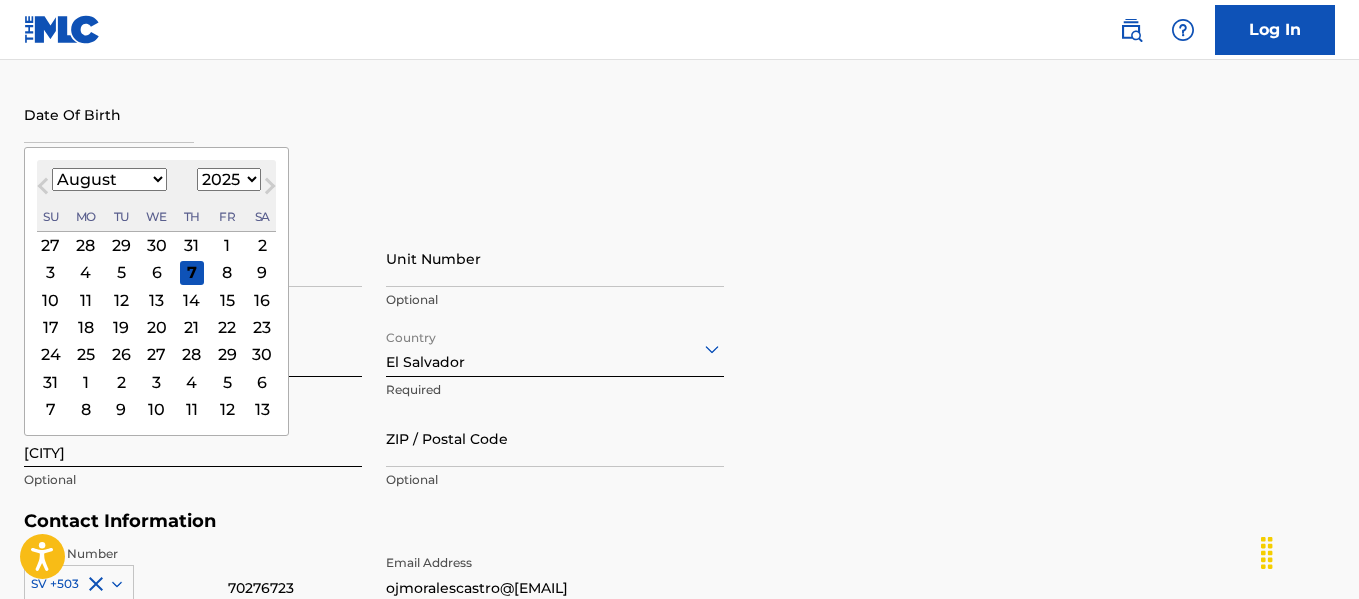 click at bounding box center [109, 114] 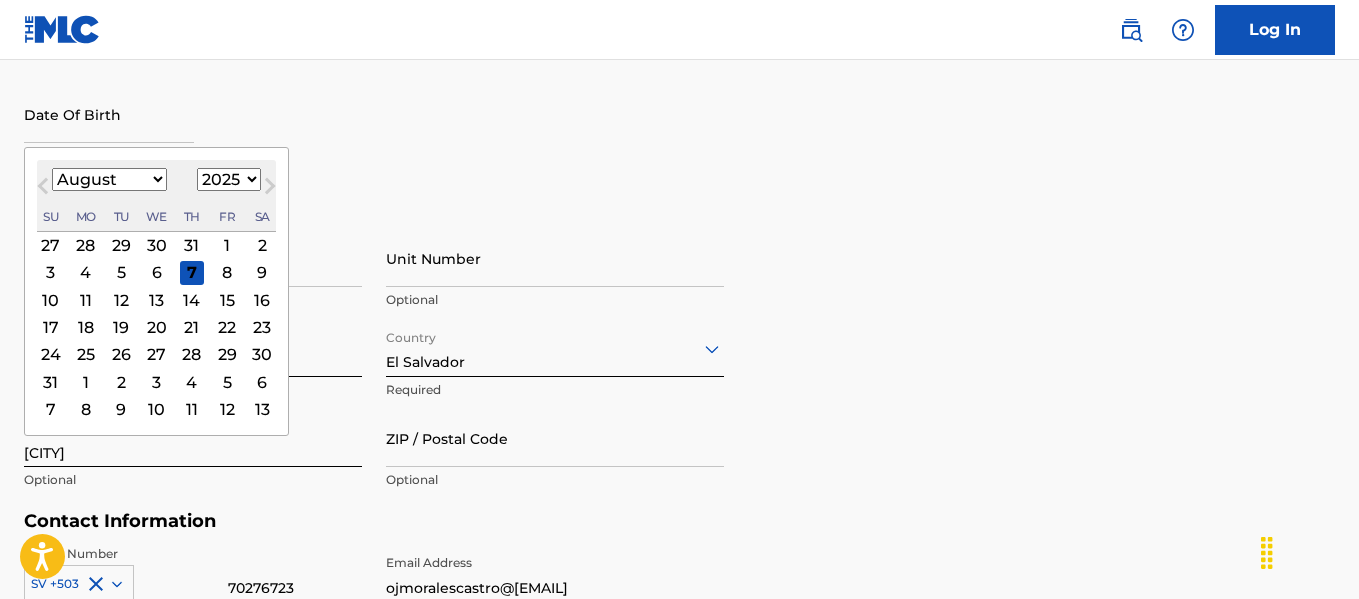 click on "12" at bounding box center [121, 300] 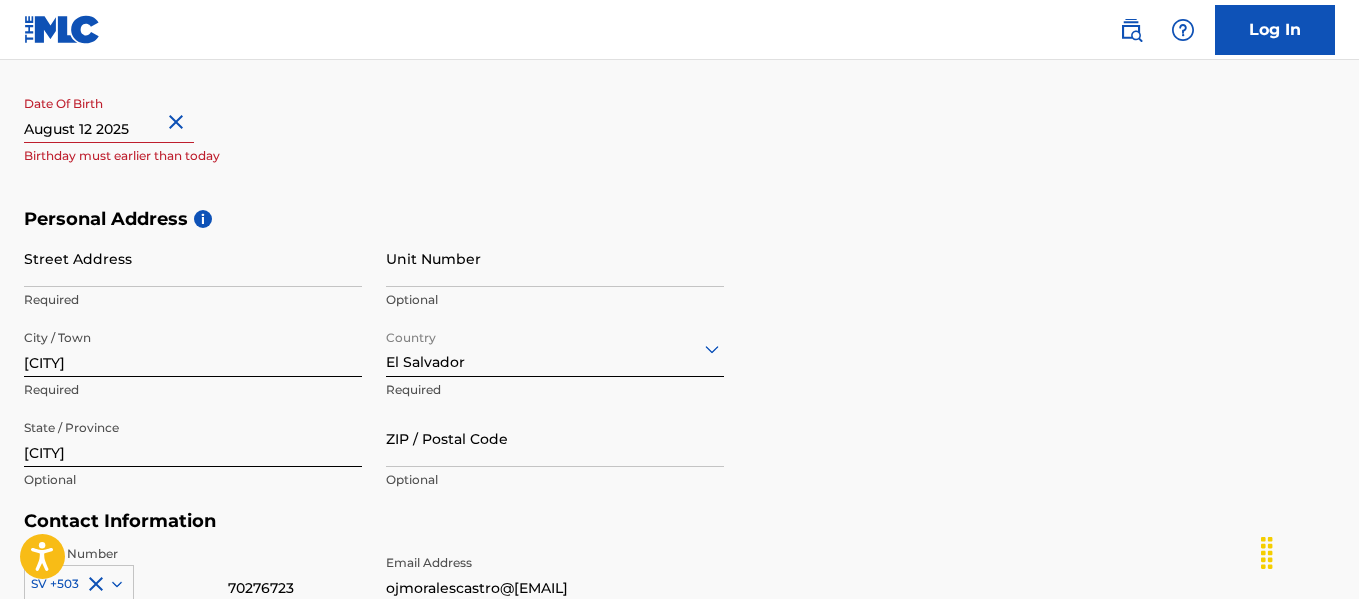 click on "August 12 2025" at bounding box center [109, 114] 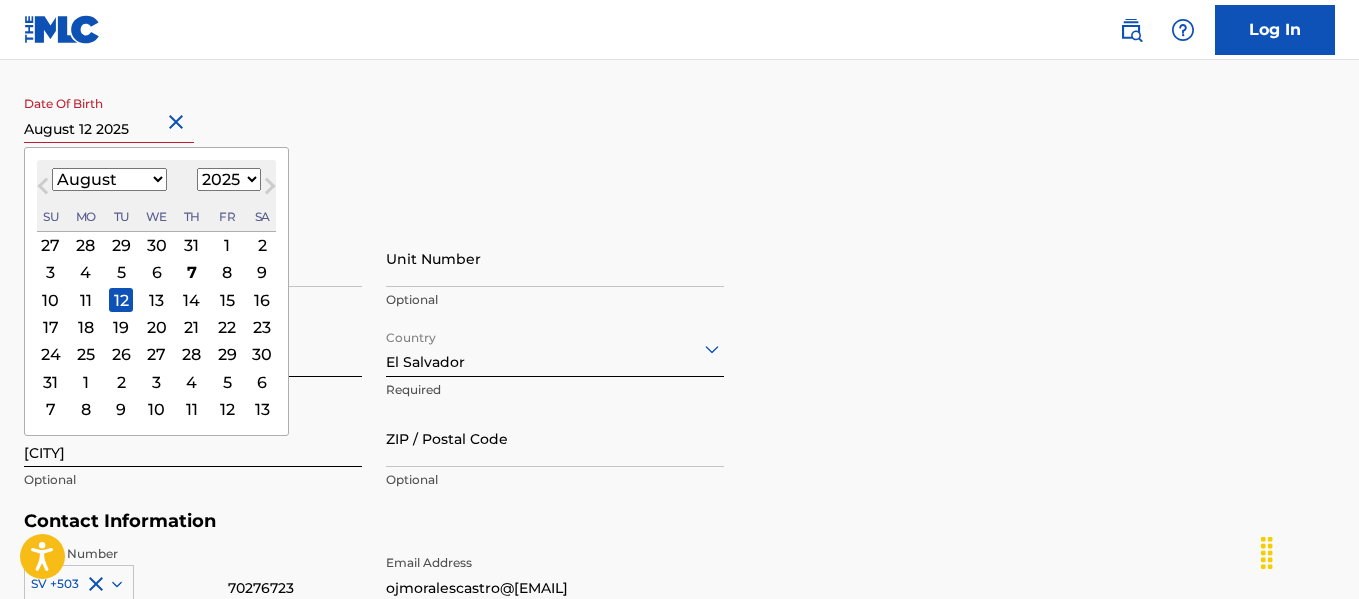 click on "1899 1900 1901 1902 1903 1904 1905 1906 1907 1908 1909 1910 1911 1912 1913 1914 1915 1916 1917 1918 1919 1920 1921 1922 1923 1924 1925 1926 1927 1928 1929 1930 1931 1932 1933 1934 1935 1936 1937 1938 1939 1940 1941 1942 1943 1944 1945 1946 1947 1948 1949 1950 1951 1952 1953 1954 1955 1956 1957 1958 1959 1960 1961 1962 1963 1964 1965 1966 1967 1968 1969 1970 1971 1972 1973 1974 1975 1976 1977 1978 1979 1980 1981 1982 1983 1984 1985 1986 1987 1988 1989 1990 1991 1992 1993 1994 1995 1996 1997 1998 1999 2000 2001 2002 2003 2004 2005 2006 2007 2008 2009 2010 2011 2012 2013 2014 2015 2016 2017 2018 2019 2020 2021 2022 2023 2024 2025 2026 2027 2028 2029 2030 2031 2032 2033 2034 2035 2036 2037 2038 2039 2040 2041 2042 2043 2044 2045 2046 2047 2048 2049 2050 2051 2052 2053 2054 2055 2056 2057 2058 2059 2060 2061 2062 2063 2064 2065 2066 2067 2068 2069 2070 2071 2072 2073 2074 2075 2076 2077 2078 2079 2080 2081 2082 2083 2084 2085 2086 2087 2088 2089 2090 2091 2092 2093 2094 2095 2096 2097 2098 2099 2100" at bounding box center [229, 179] 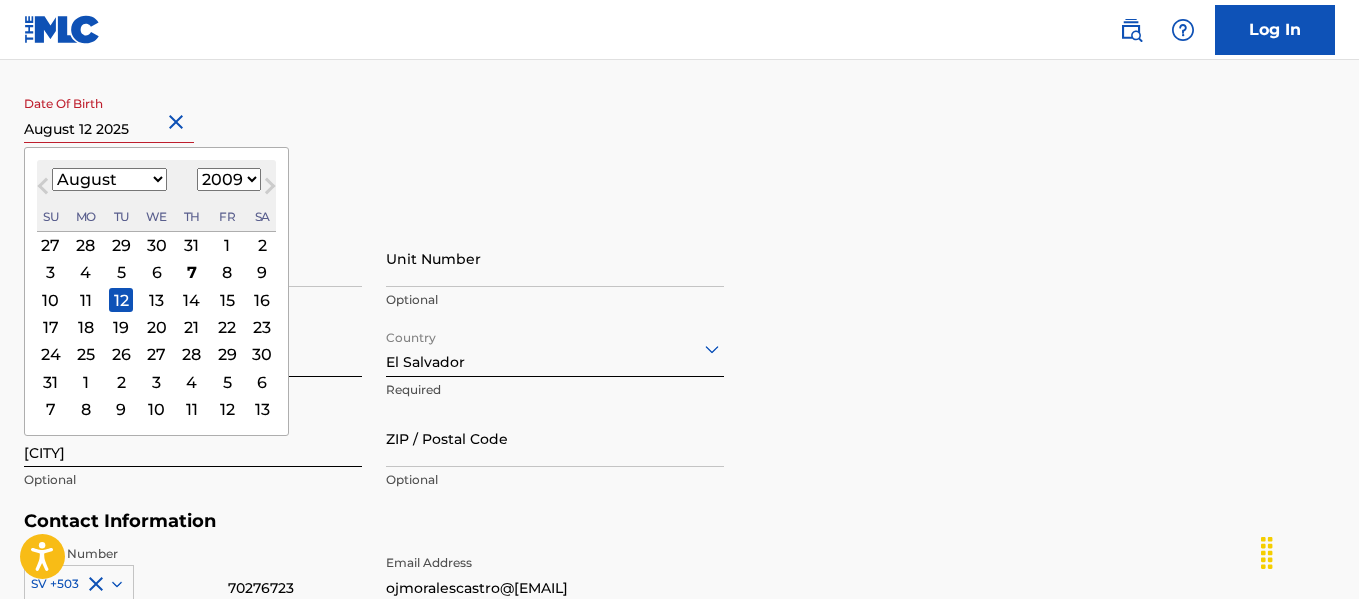 click on "1899 1900 1901 1902 1903 1904 1905 1906 1907 1908 1909 1910 1911 1912 1913 1914 1915 1916 1917 1918 1919 1920 1921 1922 1923 1924 1925 1926 1927 1928 1929 1930 1931 1932 1933 1934 1935 1936 1937 1938 1939 1940 1941 1942 1943 1944 1945 1946 1947 1948 1949 1950 1951 1952 1953 1954 1955 1956 1957 1958 1959 1960 1961 1962 1963 1964 1965 1966 1967 1968 1969 1970 1971 1972 1973 1974 1975 1976 1977 1978 1979 1980 1981 1982 1983 1984 1985 1986 1987 1988 1989 1990 1991 1992 1993 1994 1995 1996 1997 1998 1999 2000 2001 2002 2003 2004 2005 2006 2007 2008 2009 2010 2011 2012 2013 2014 2015 2016 2017 2018 2019 2020 2021 2022 2023 2024 2025 2026 2027 2028 2029 2030 2031 2032 2033 2034 2035 2036 2037 2038 2039 2040 2041 2042 2043 2044 2045 2046 2047 2048 2049 2050 2051 2052 2053 2054 2055 2056 2057 2058 2059 2060 2061 2062 2063 2064 2065 2066 2067 2068 2069 2070 2071 2072 2073 2074 2075 2076 2077 2078 2079 2080 2081 2082 2083 2084 2085 2086 2087 2088 2089 2090 2091 2092 2093 2094 2095 2096 2097 2098 2099 2100" at bounding box center [229, 179] 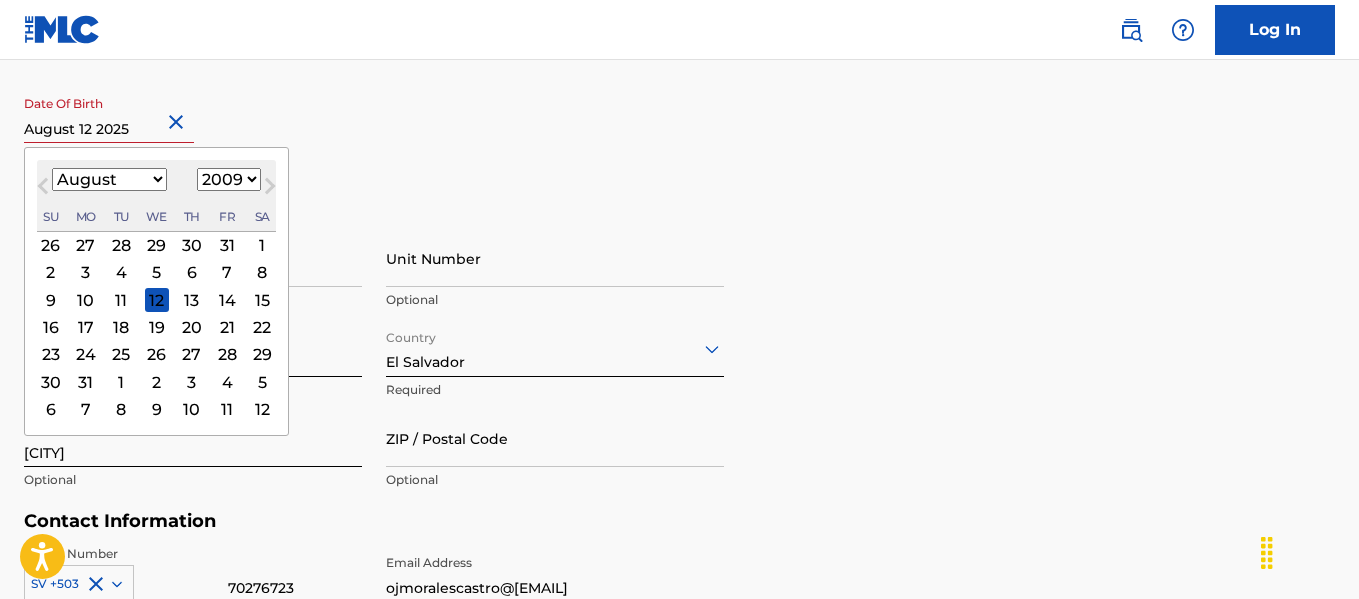 click on "Unit Number" at bounding box center [555, 258] 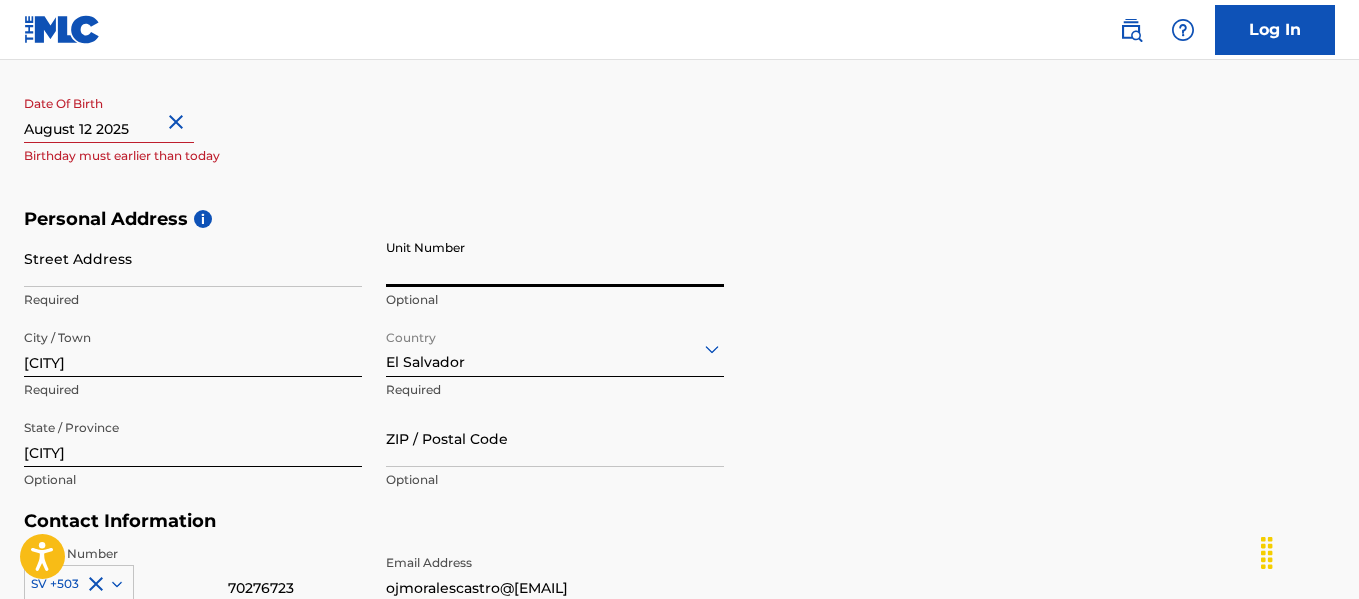 select on "7" 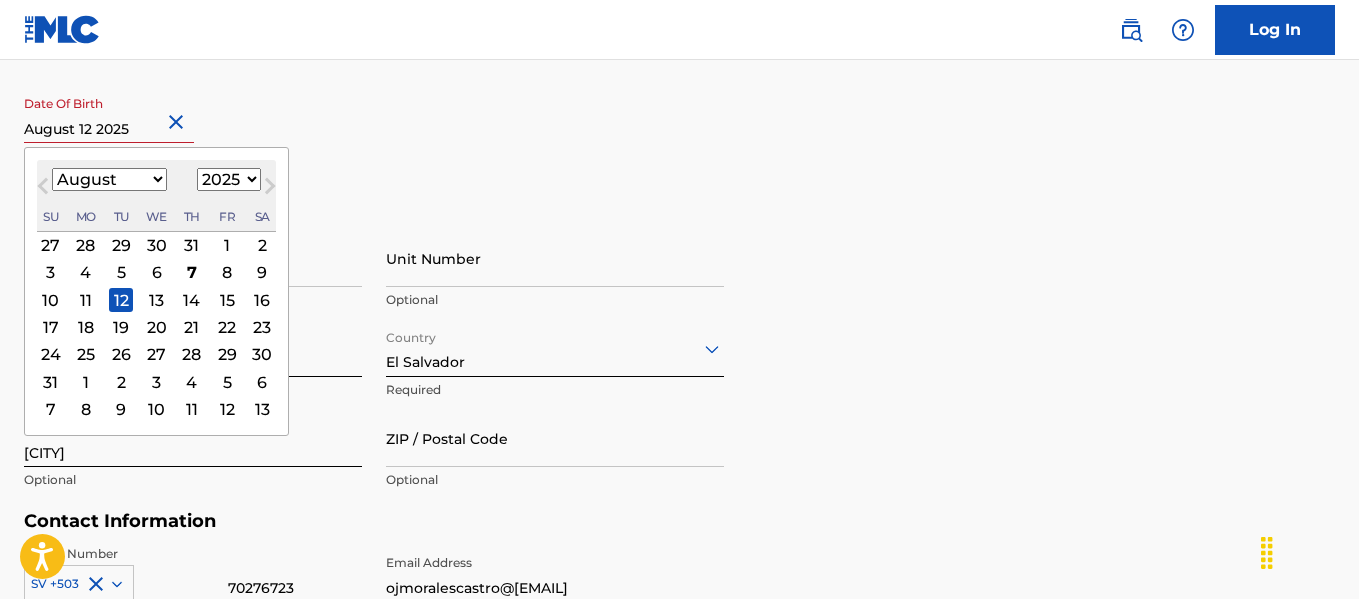 click on "August 12 2025" at bounding box center (109, 114) 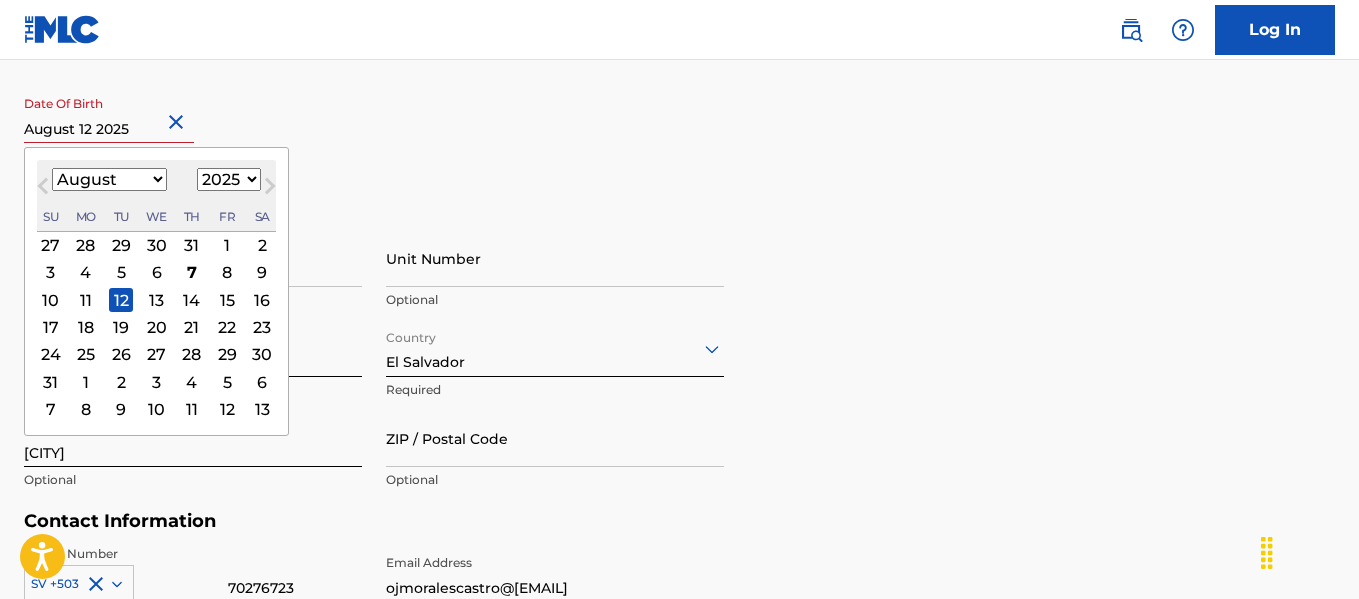 select on "2009" 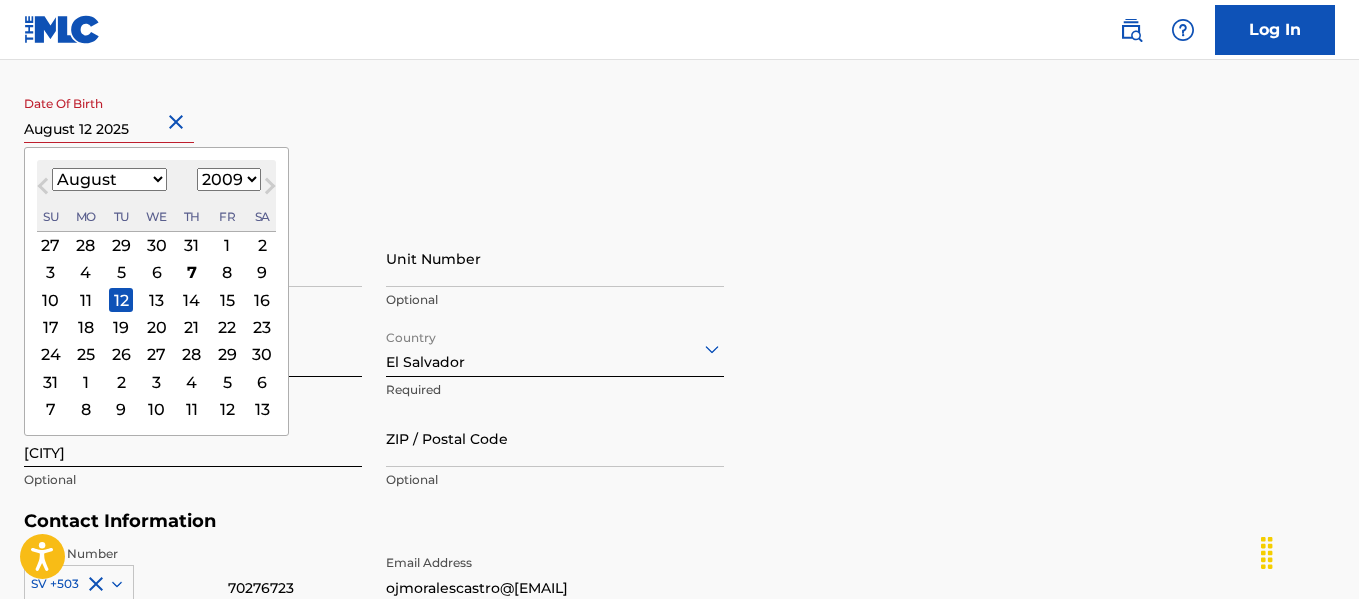click on "1899 1900 1901 1902 1903 1904 1905 1906 1907 1908 1909 1910 1911 1912 1913 1914 1915 1916 1917 1918 1919 1920 1921 1922 1923 1924 1925 1926 1927 1928 1929 1930 1931 1932 1933 1934 1935 1936 1937 1938 1939 1940 1941 1942 1943 1944 1945 1946 1947 1948 1949 1950 1951 1952 1953 1954 1955 1956 1957 1958 1959 1960 1961 1962 1963 1964 1965 1966 1967 1968 1969 1970 1971 1972 1973 1974 1975 1976 1977 1978 1979 1980 1981 1982 1983 1984 1985 1986 1987 1988 1989 1990 1991 1992 1993 1994 1995 1996 1997 1998 1999 2000 2001 2002 2003 2004 2005 2006 2007 2008 2009 2010 2011 2012 2013 2014 2015 2016 2017 2018 2019 2020 2021 2022 2023 2024 2025 2026 2027 2028 2029 2030 2031 2032 2033 2034 2035 2036 2037 2038 2039 2040 2041 2042 2043 2044 2045 2046 2047 2048 2049 2050 2051 2052 2053 2054 2055 2056 2057 2058 2059 2060 2061 2062 2063 2064 2065 2066 2067 2068 2069 2070 2071 2072 2073 2074 2075 2076 2077 2078 2079 2080 2081 2082 2083 2084 2085 2086 2087 2088 2089 2090 2091 2092 2093 2094 2095 2096 2097 2098 2099 2100" at bounding box center (229, 179) 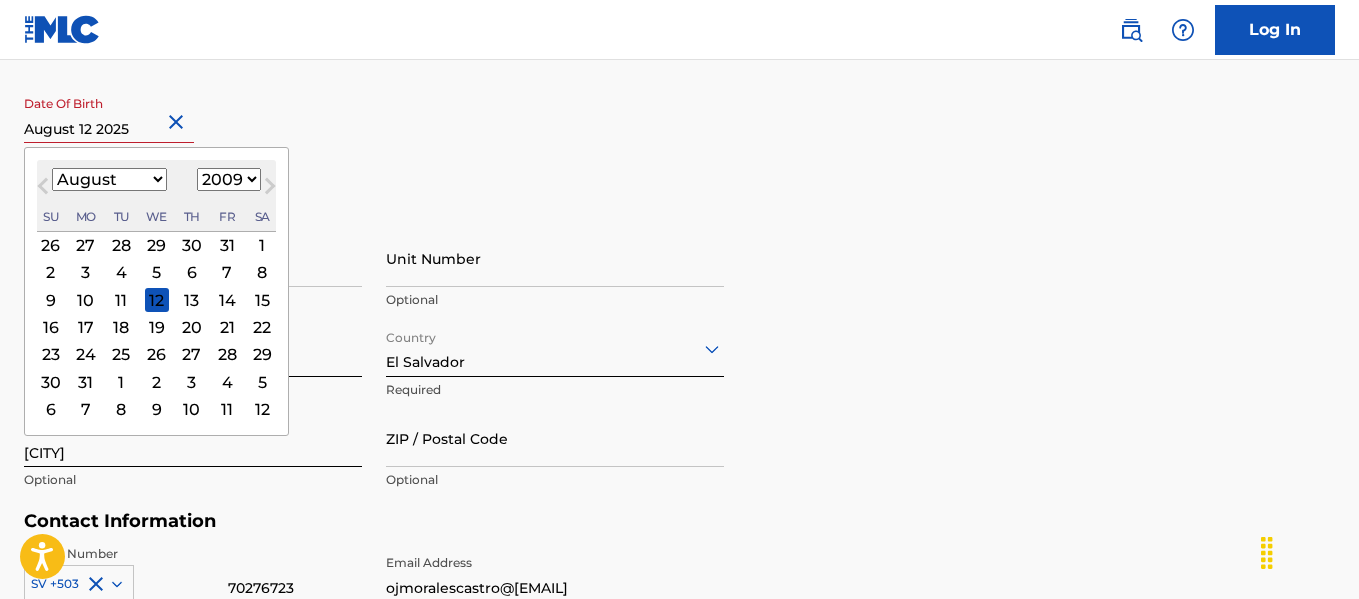 click on "20" at bounding box center [192, 327] 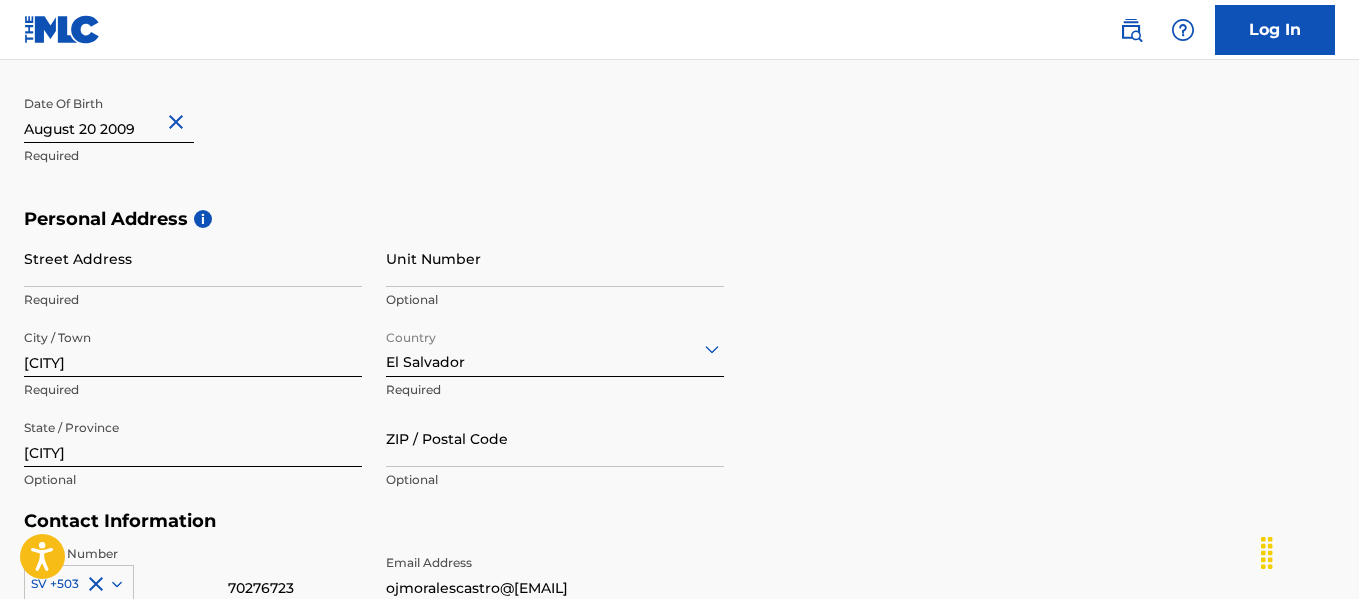 click on "August 20 2009" at bounding box center (109, 114) 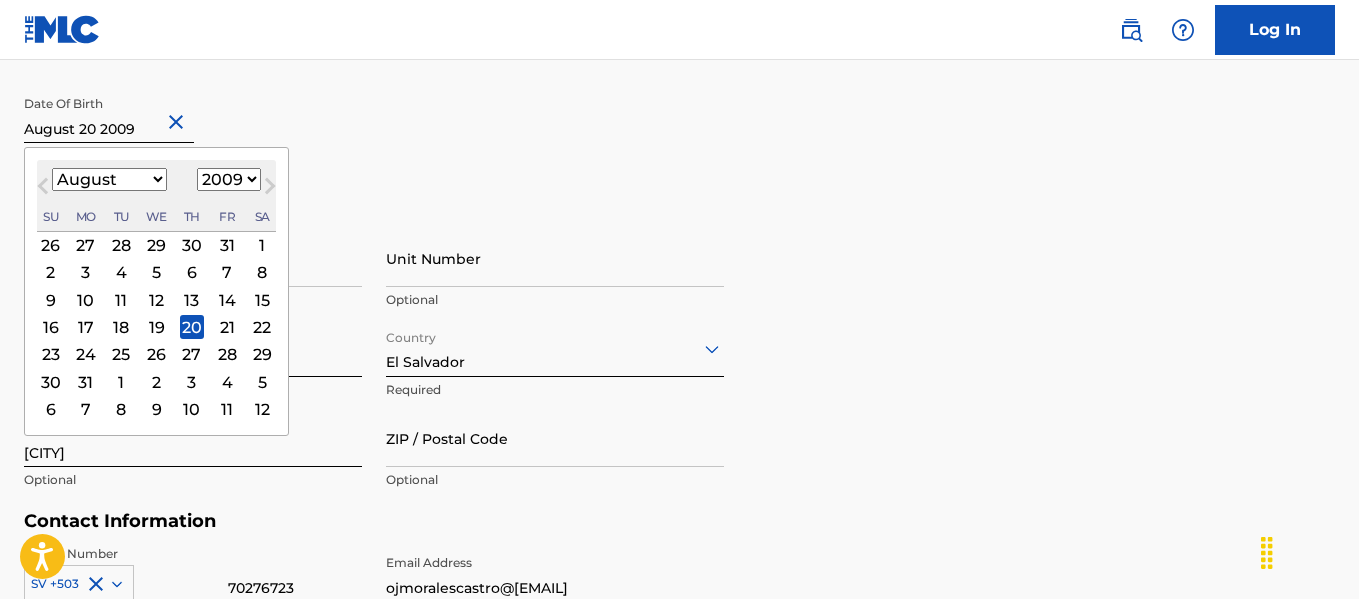 click on "12" at bounding box center [157, 300] 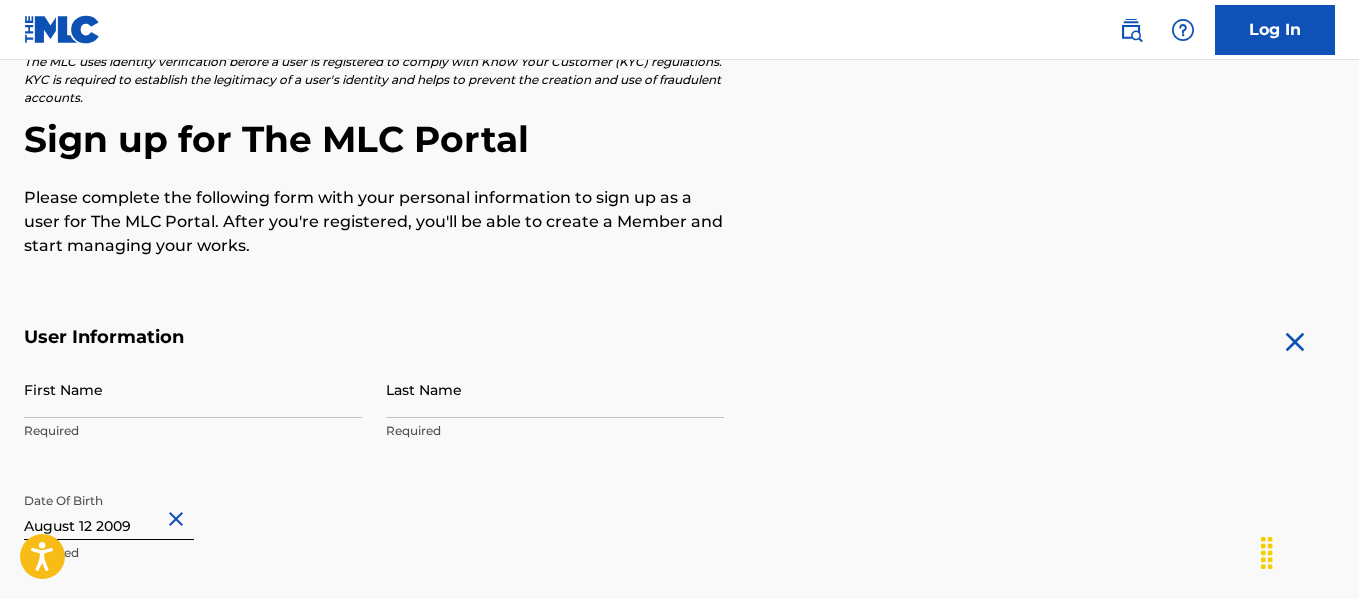 scroll, scrollTop: 180, scrollLeft: 0, axis: vertical 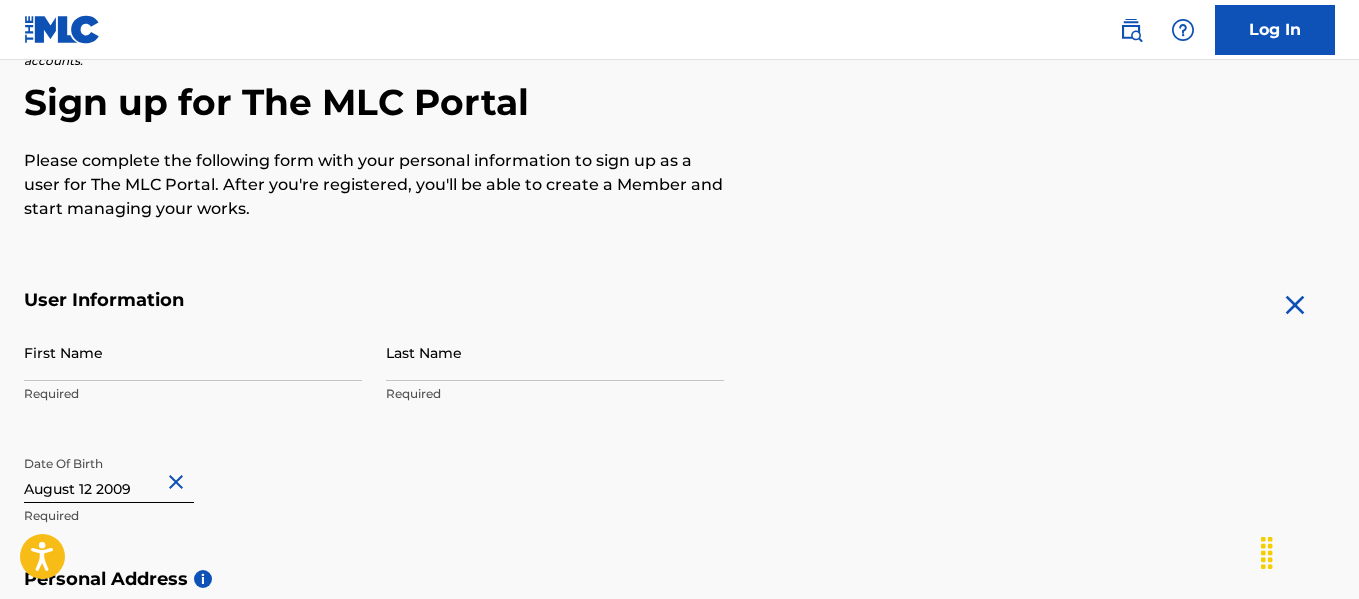 click on "First Name" at bounding box center (193, 352) 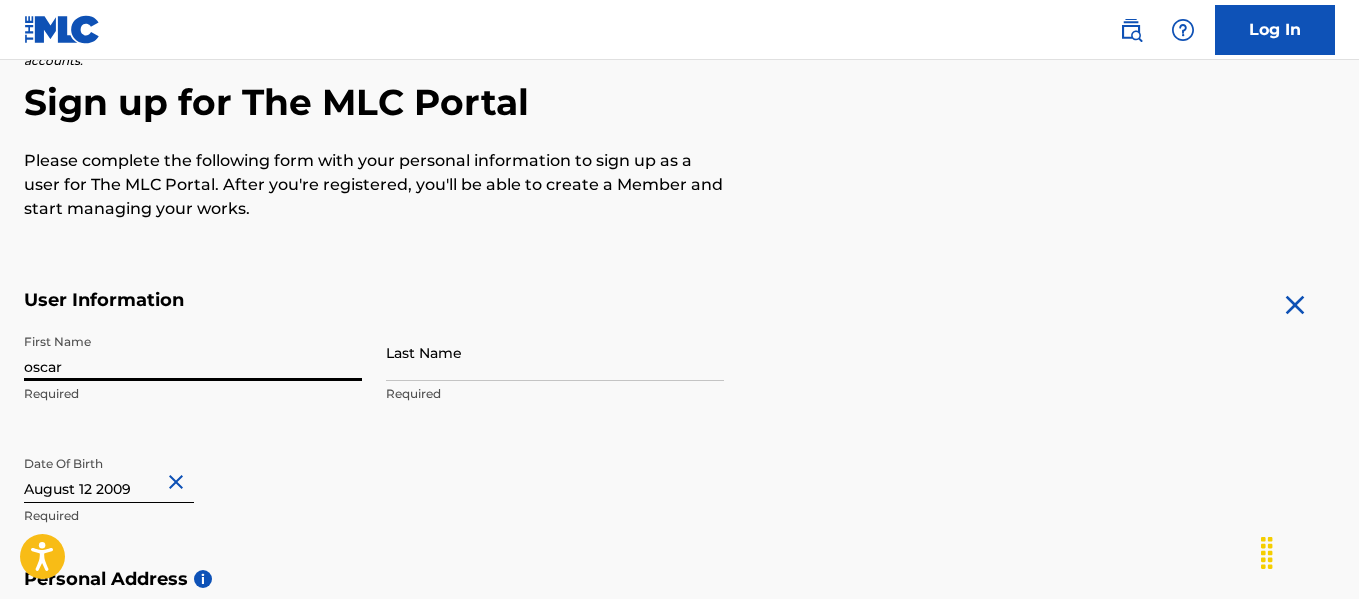click on "oscar" at bounding box center [193, 352] 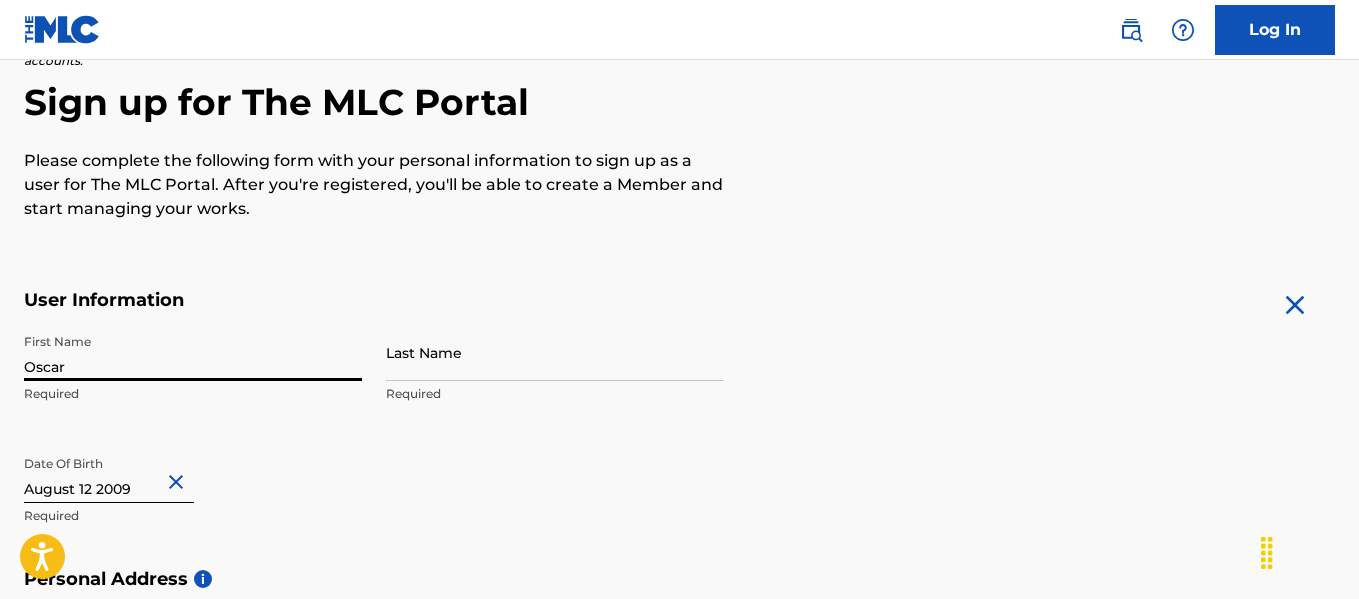 type on "Oscar" 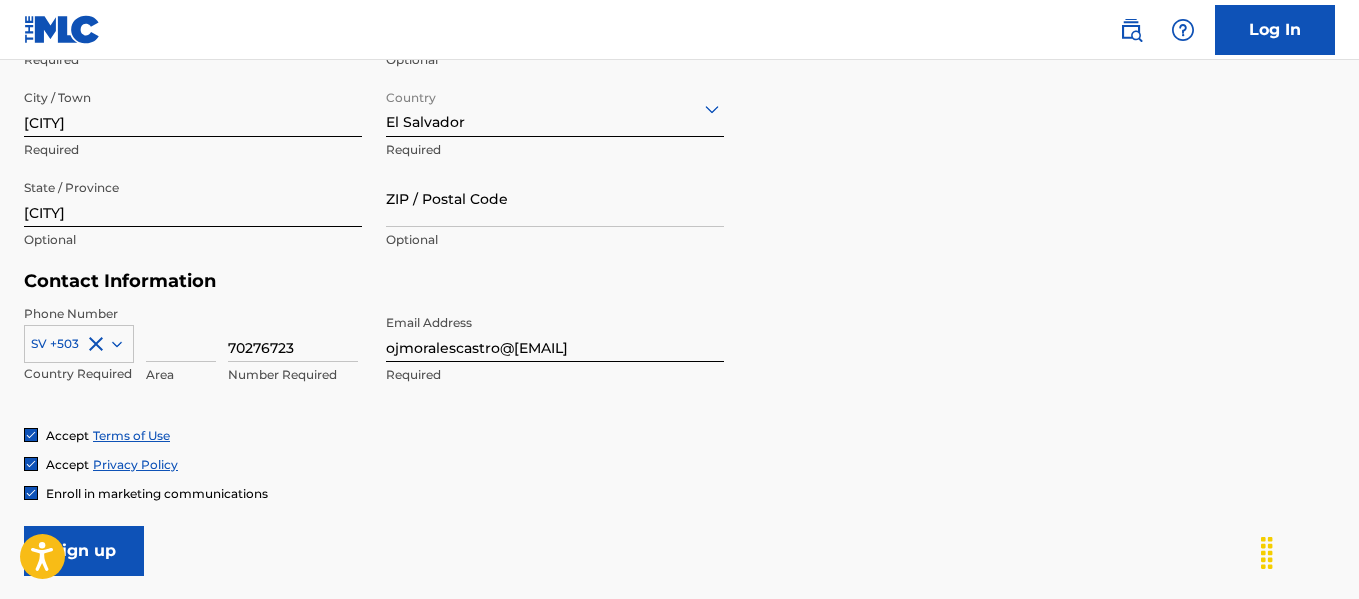 scroll, scrollTop: 965, scrollLeft: 0, axis: vertical 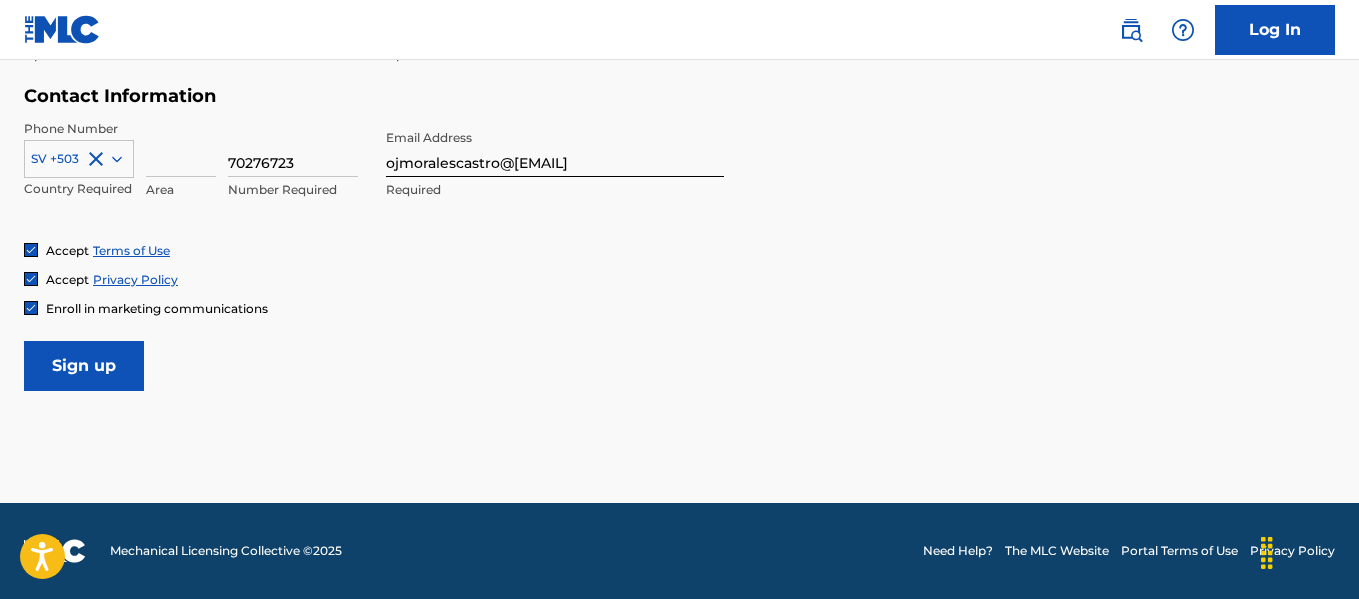 type on "[LAST]" 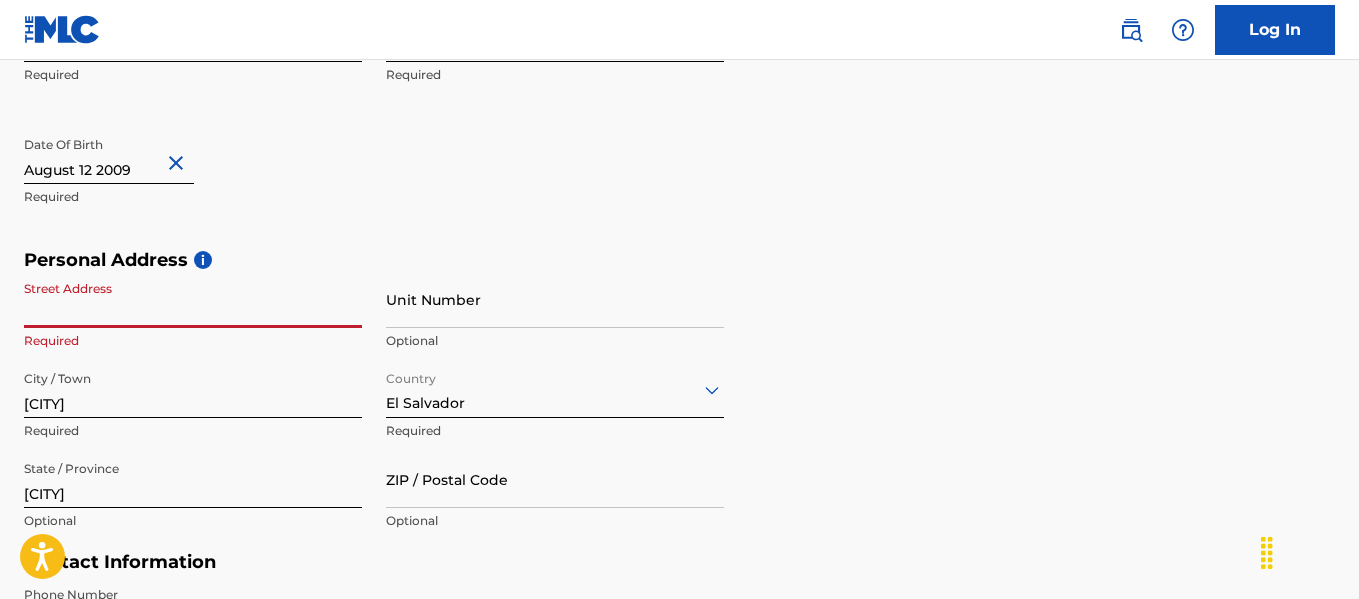 click on "Street Address" at bounding box center [193, 299] 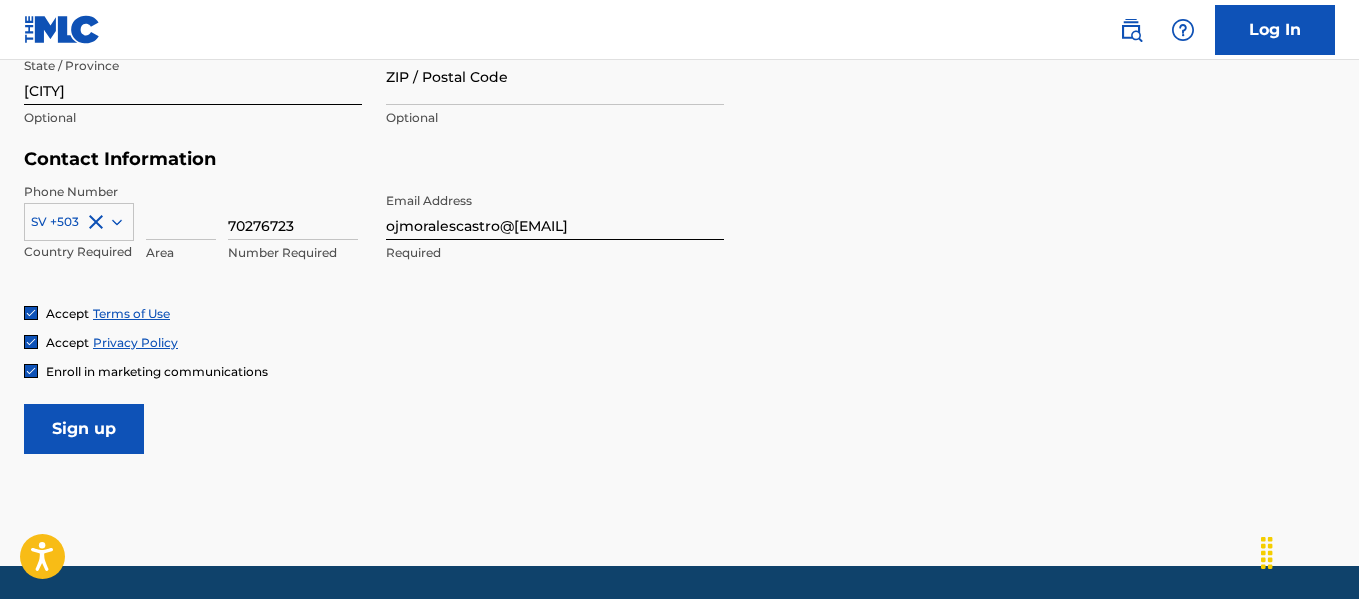 scroll, scrollTop: 965, scrollLeft: 0, axis: vertical 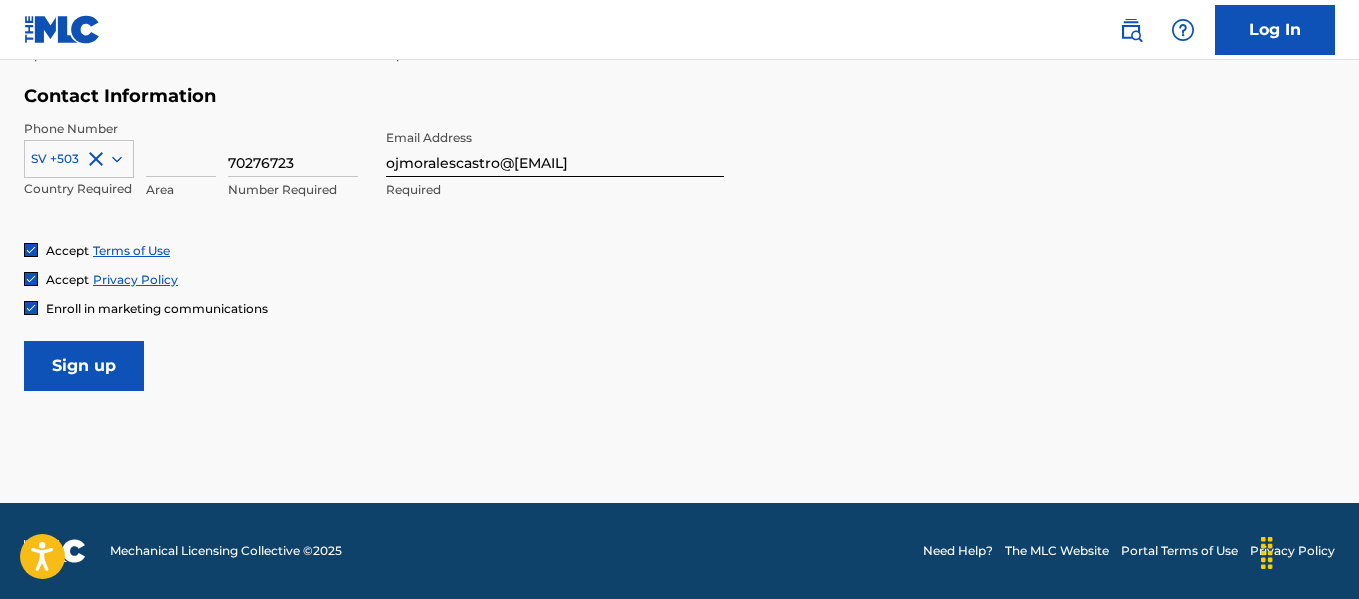type on "Colonia [CITY], Avenida La Capilla" 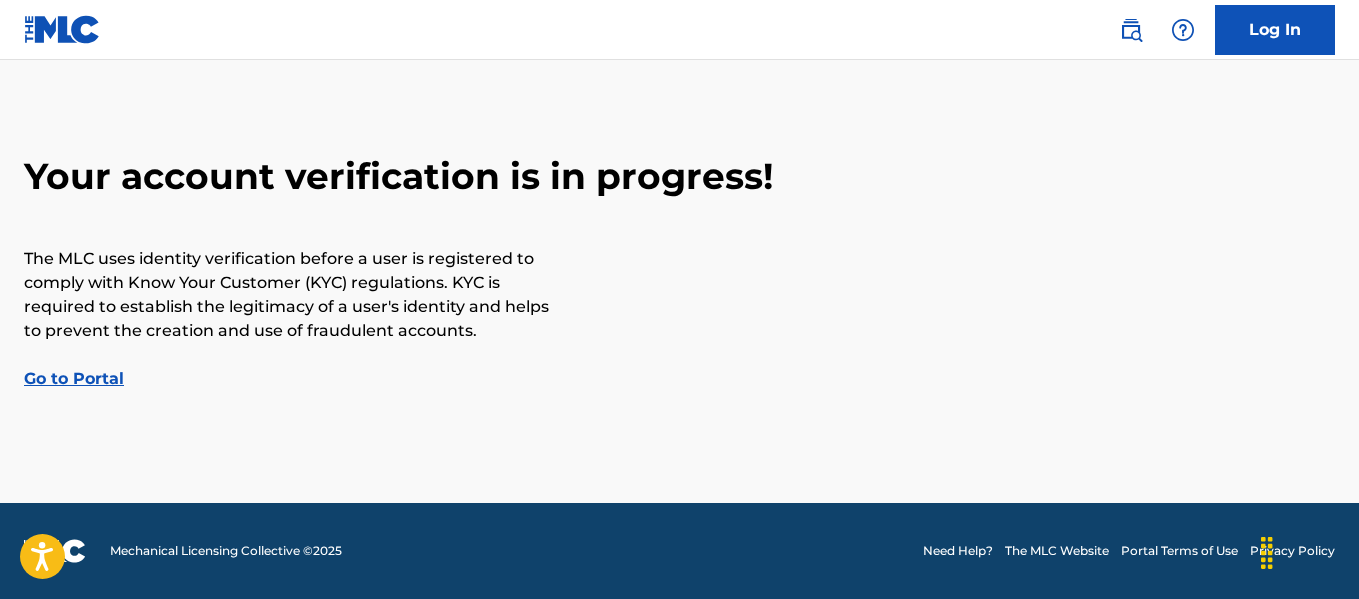 scroll, scrollTop: 0, scrollLeft: 0, axis: both 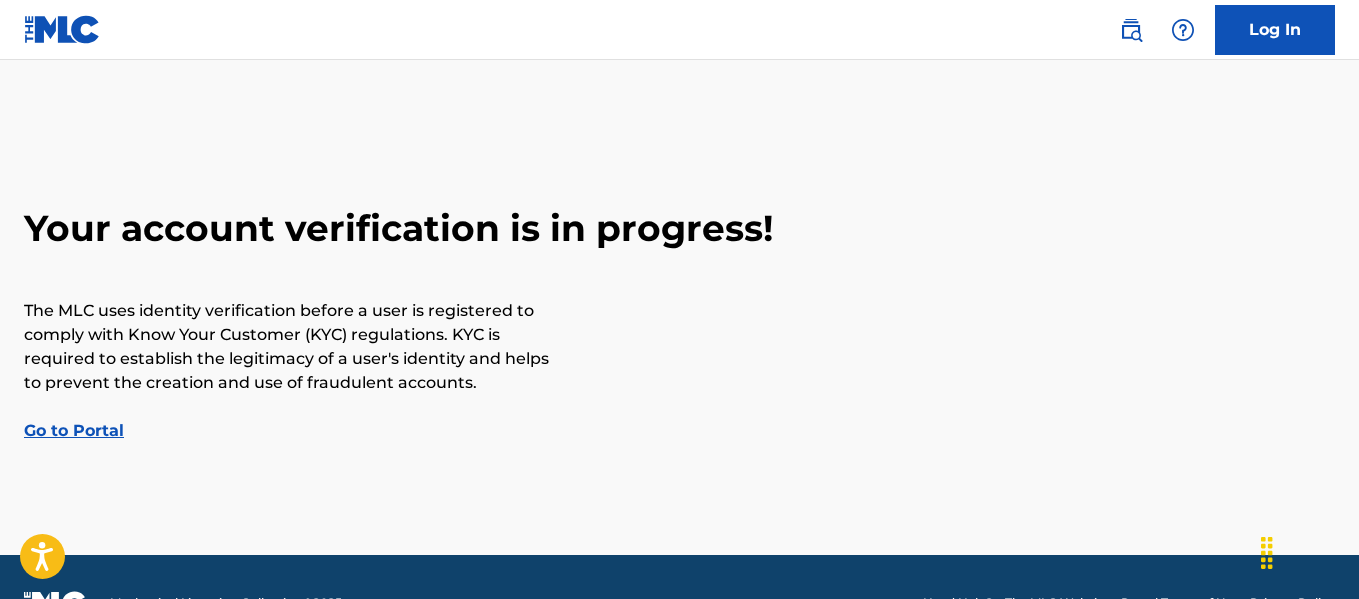 click on "Go to Portal" at bounding box center [74, 430] 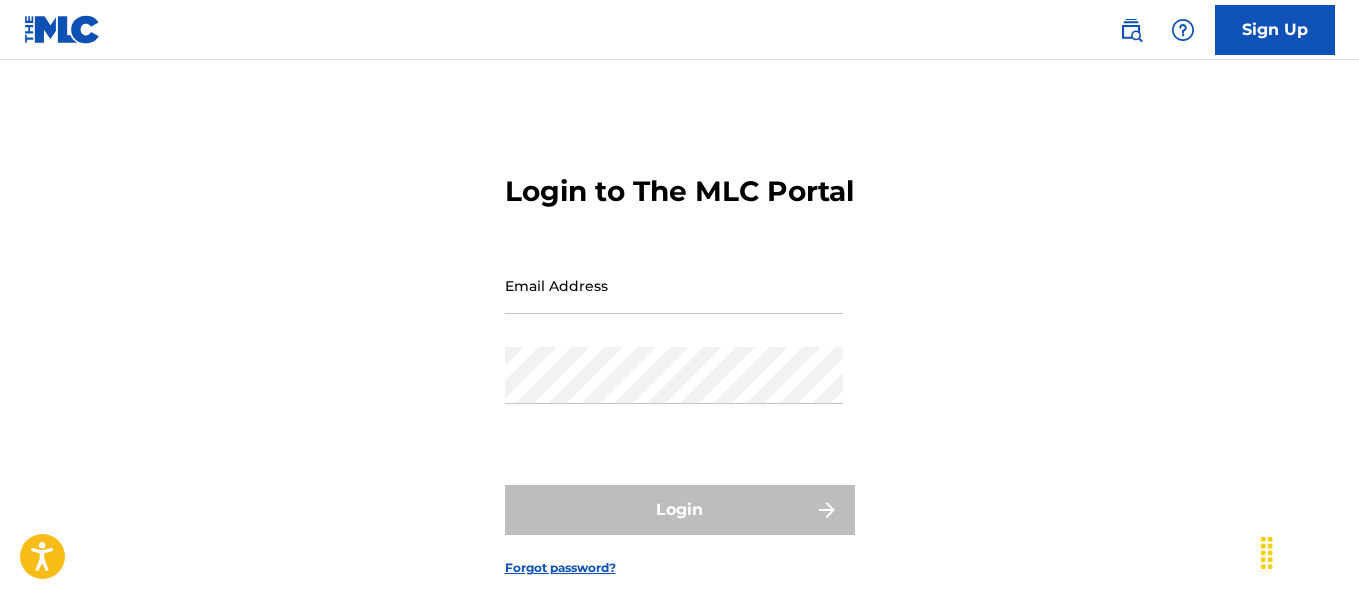 click on "Email Address" at bounding box center [674, 285] 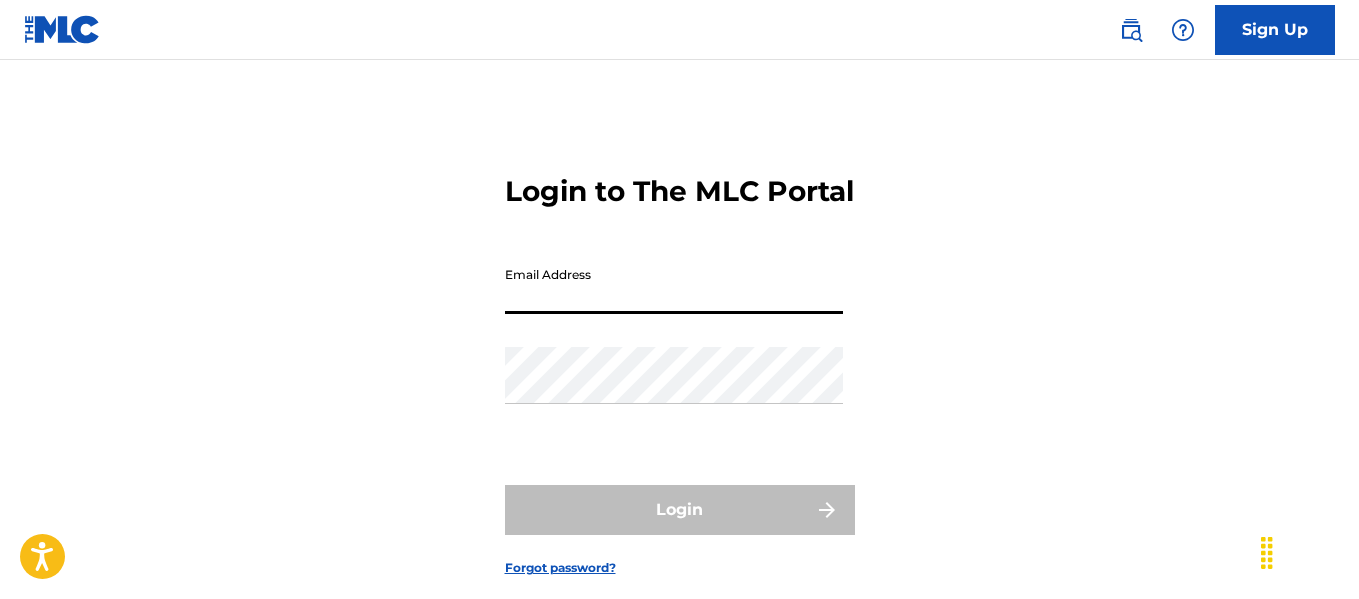 type on "ojmoralescastro@[EMAIL]" 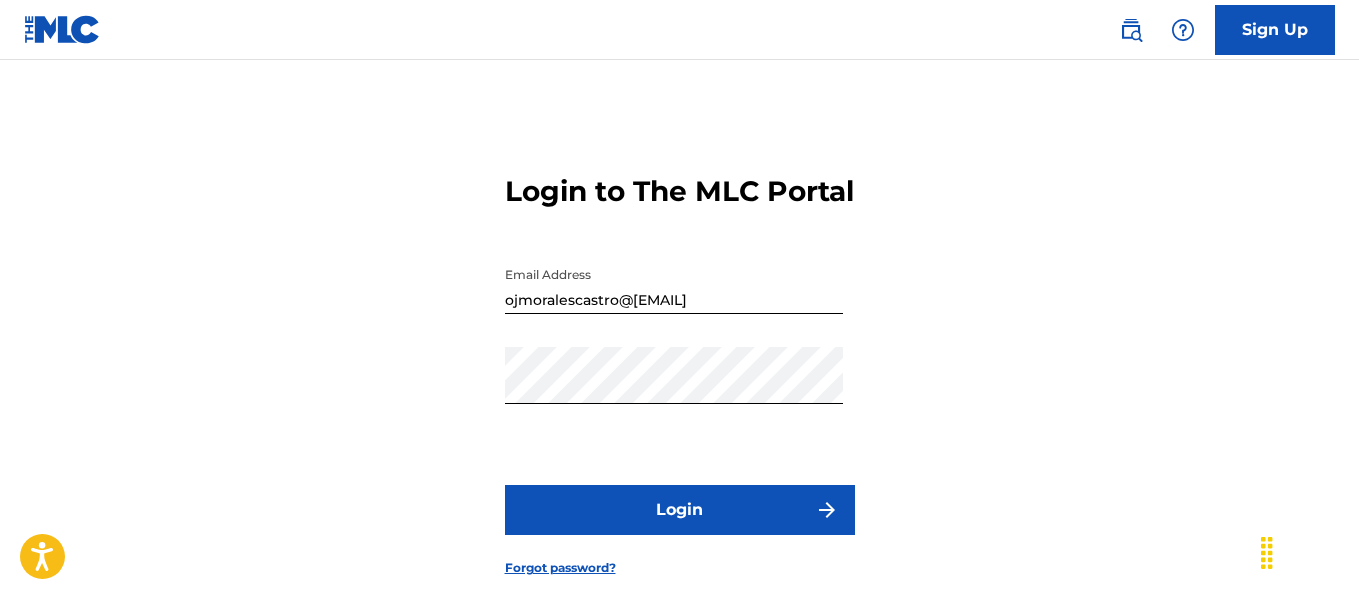 click on "Login" at bounding box center (680, 510) 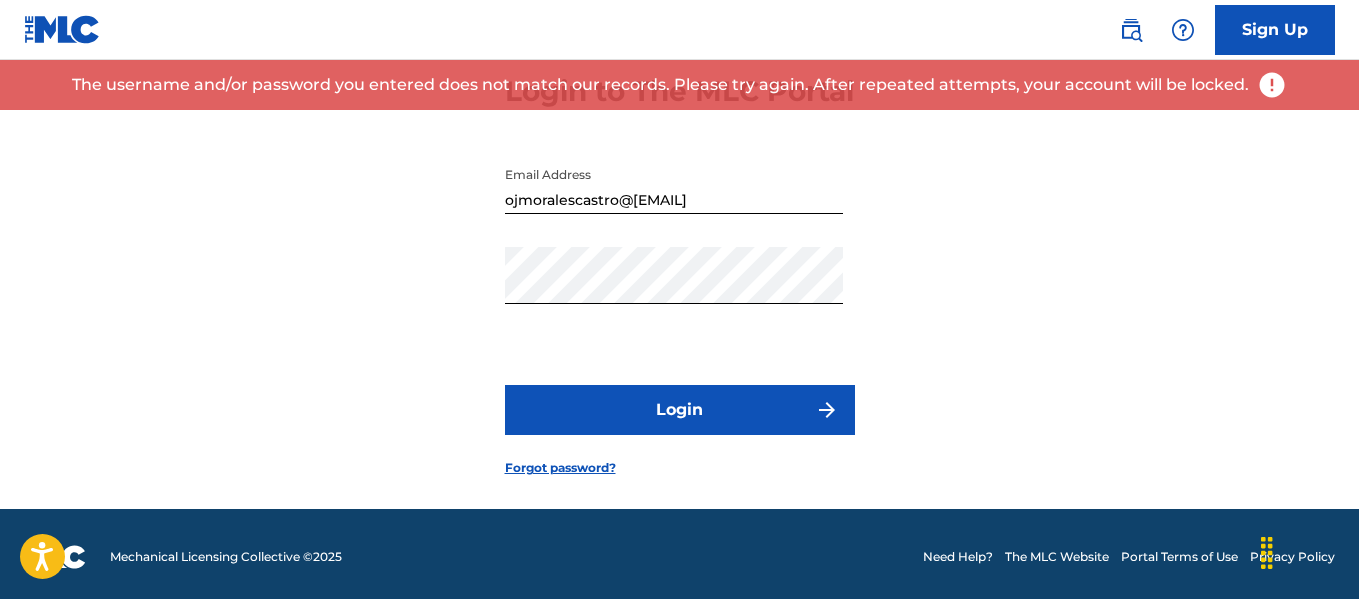 scroll, scrollTop: 0, scrollLeft: 0, axis: both 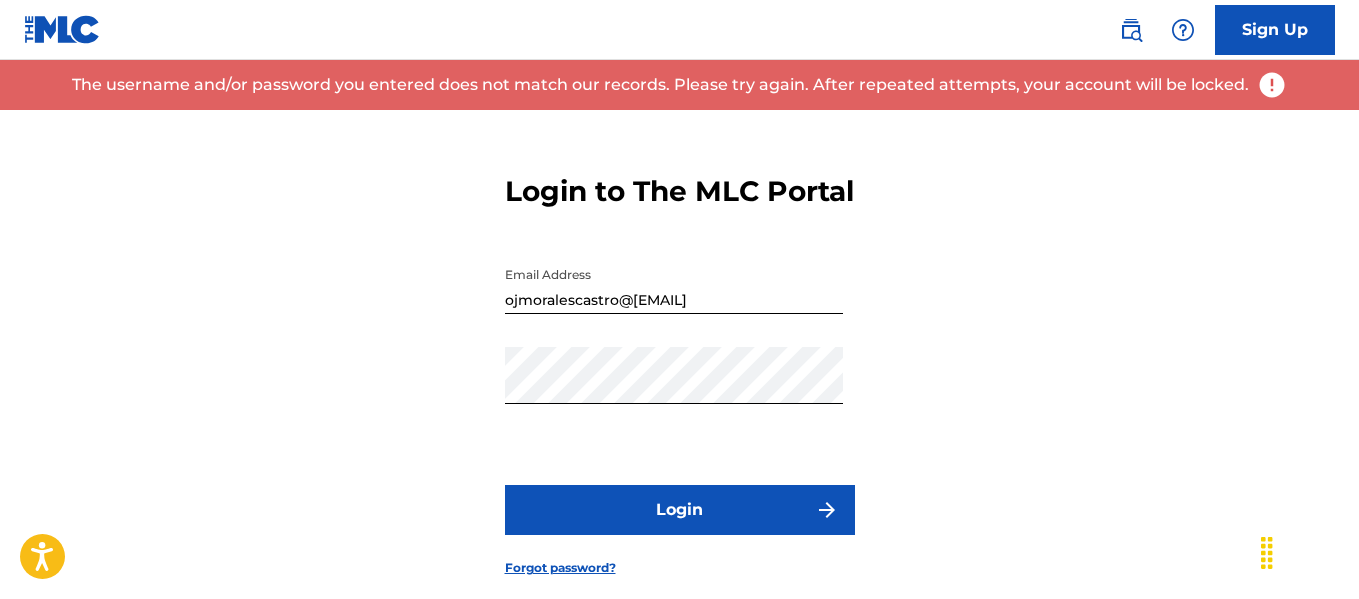 click on "Sign Up" at bounding box center [1275, 30] 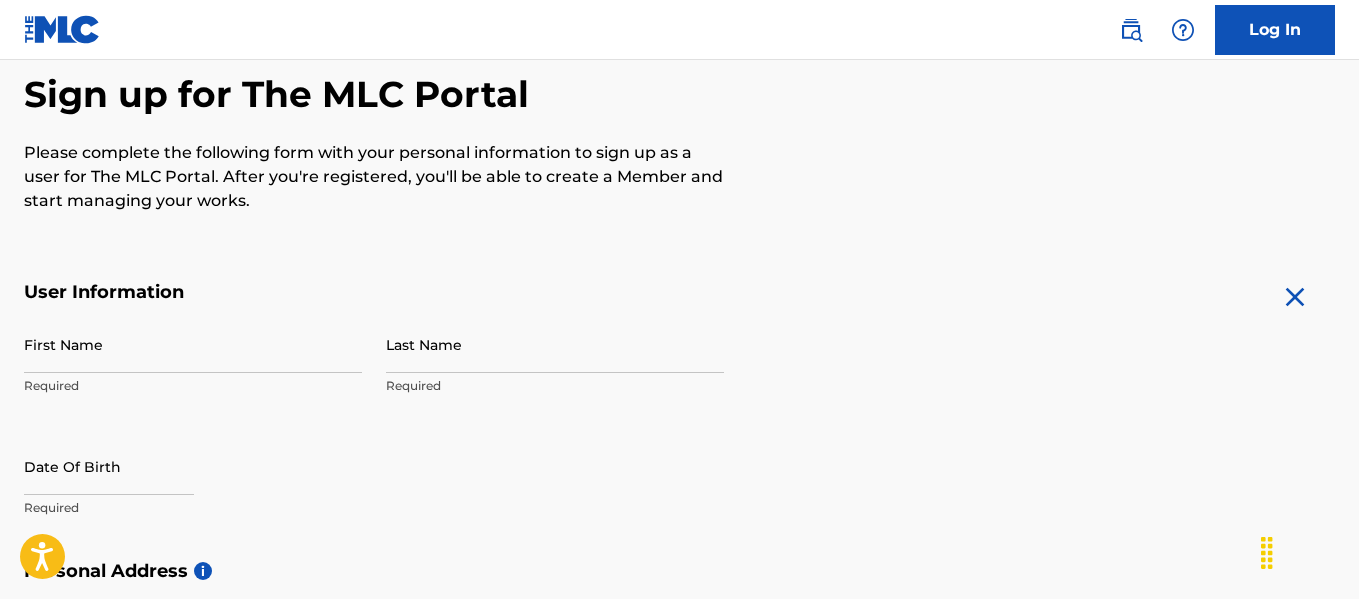 scroll, scrollTop: 185, scrollLeft: 0, axis: vertical 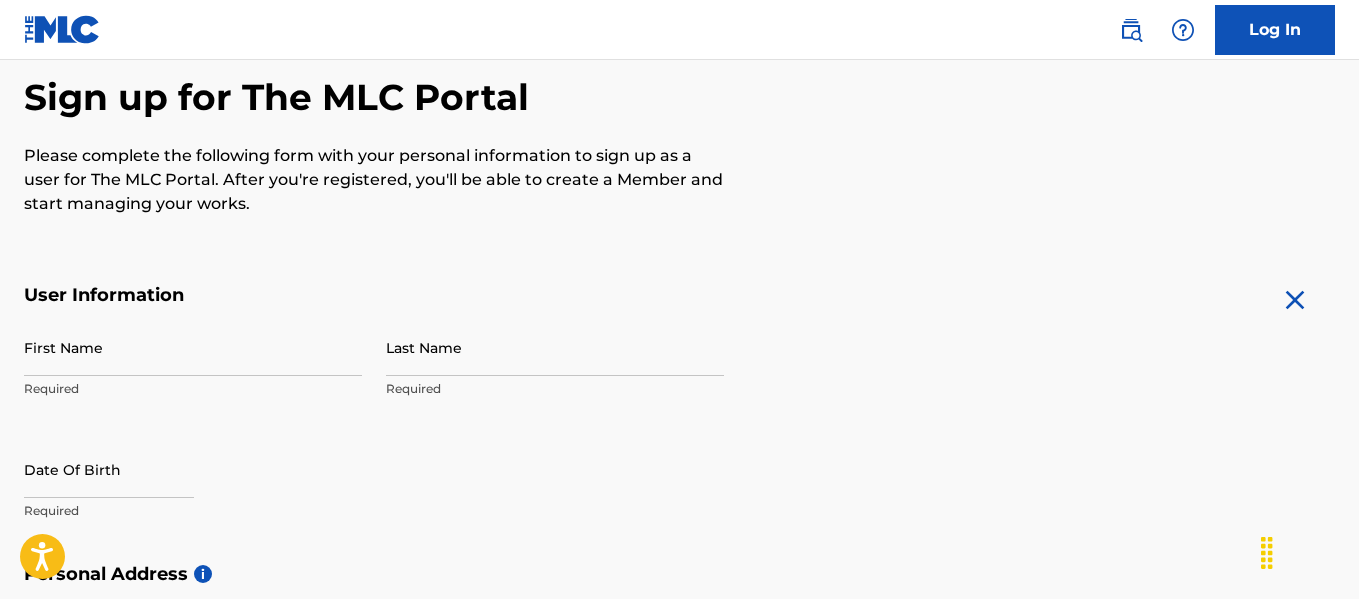 click on "Log In" at bounding box center (1275, 30) 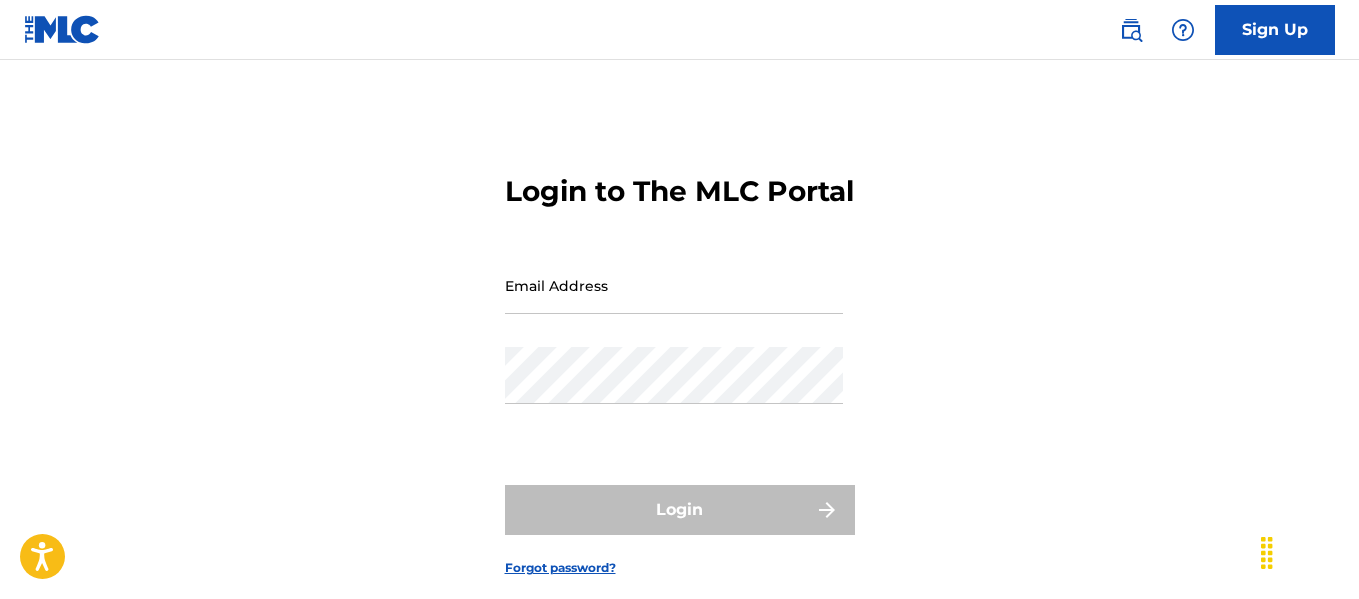 click on "Email Address" at bounding box center (674, 285) 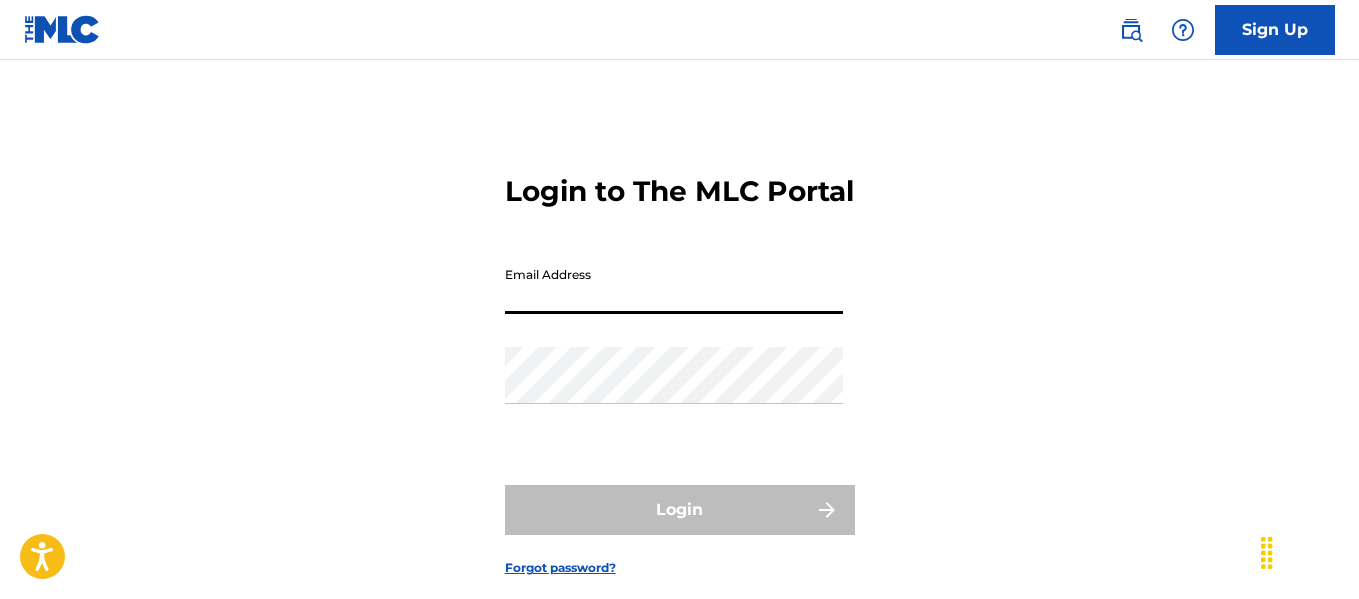 type on "ojmoralescastro@[EMAIL]" 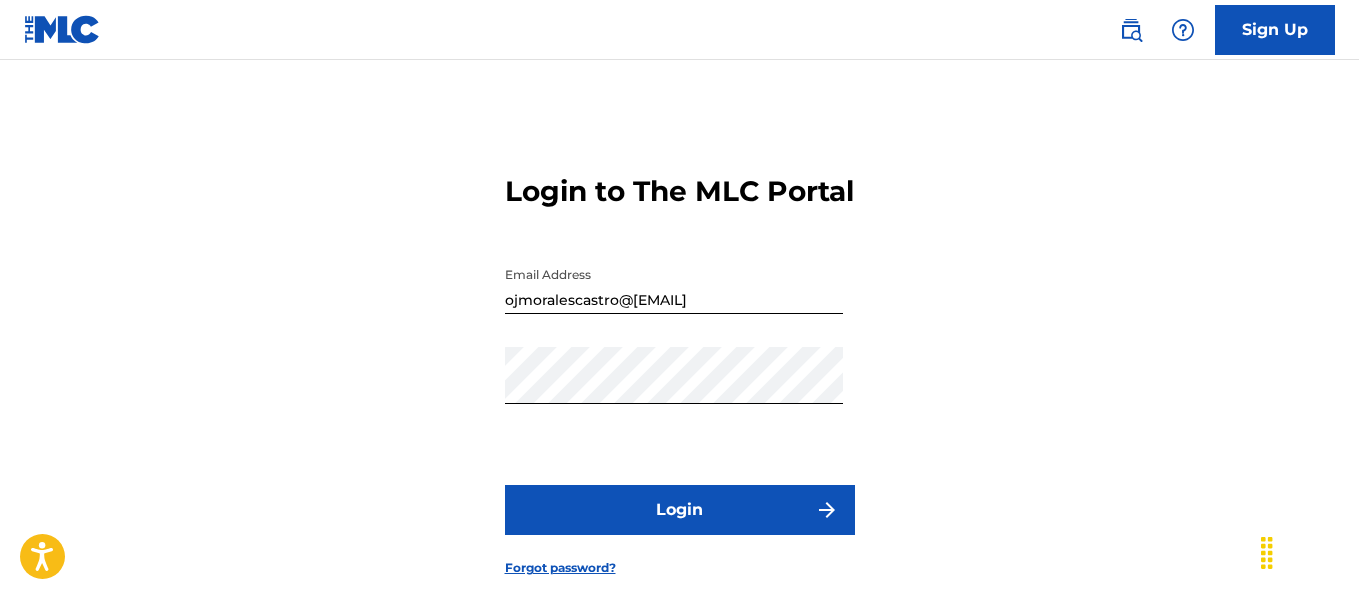 click on "Login" at bounding box center (680, 510) 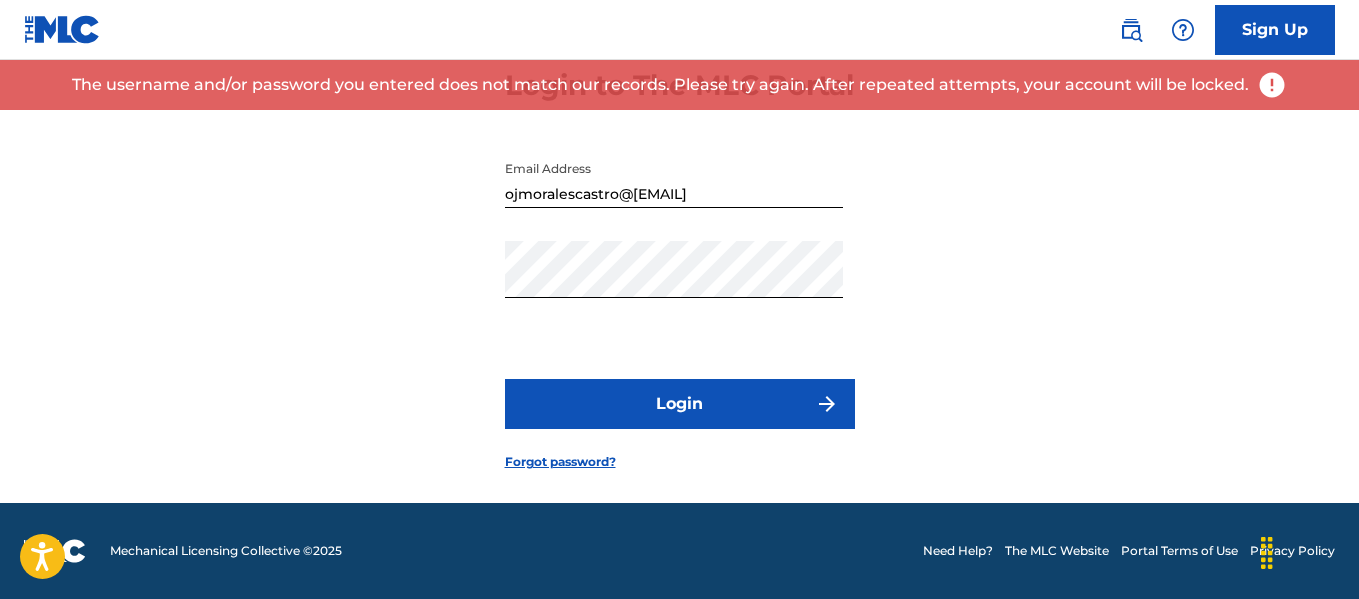 scroll, scrollTop: 0, scrollLeft: 0, axis: both 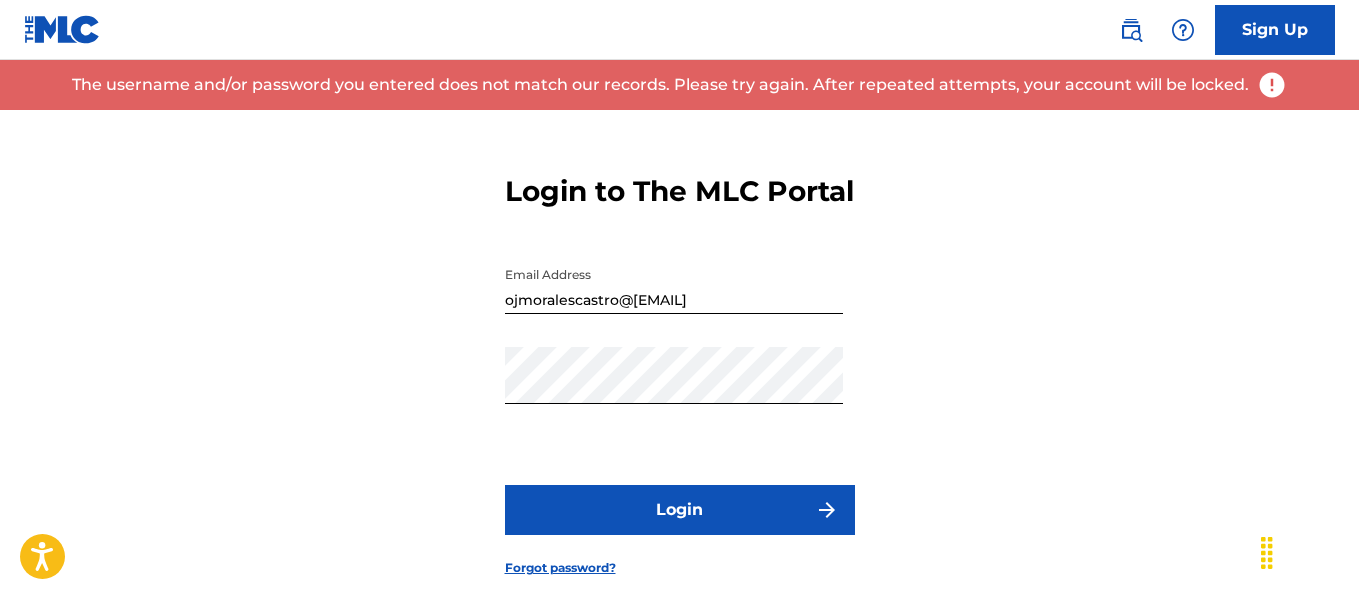 click on "Sign Up" at bounding box center [1275, 30] 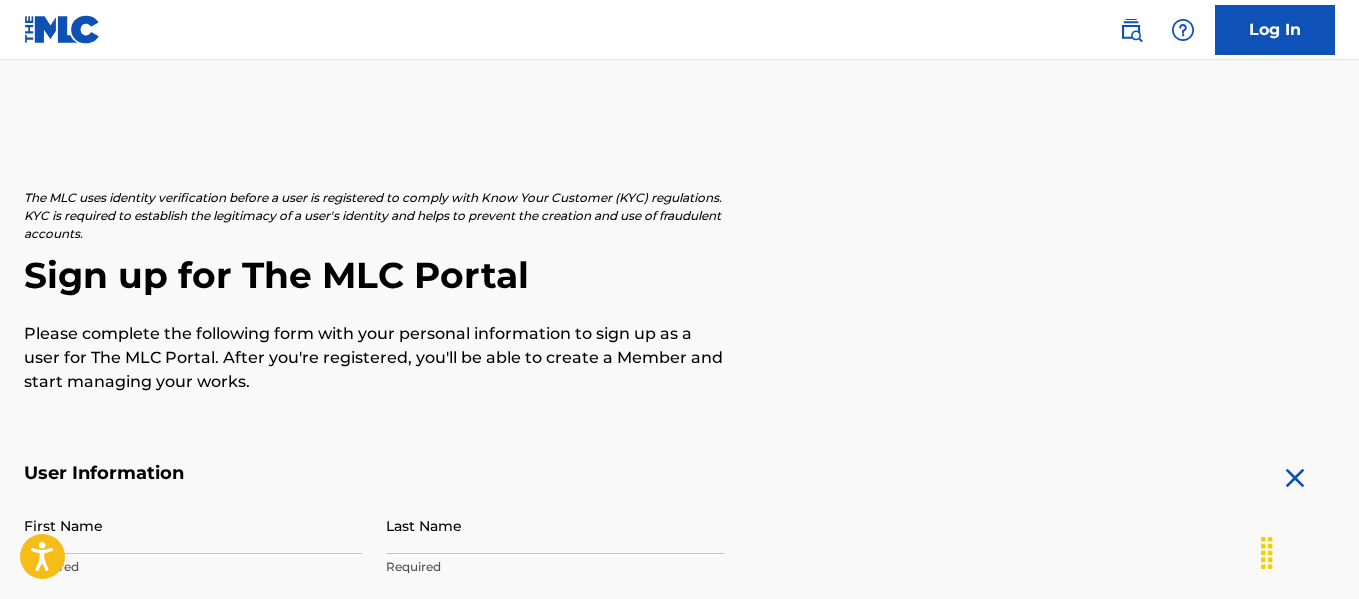 scroll, scrollTop: 0, scrollLeft: 0, axis: both 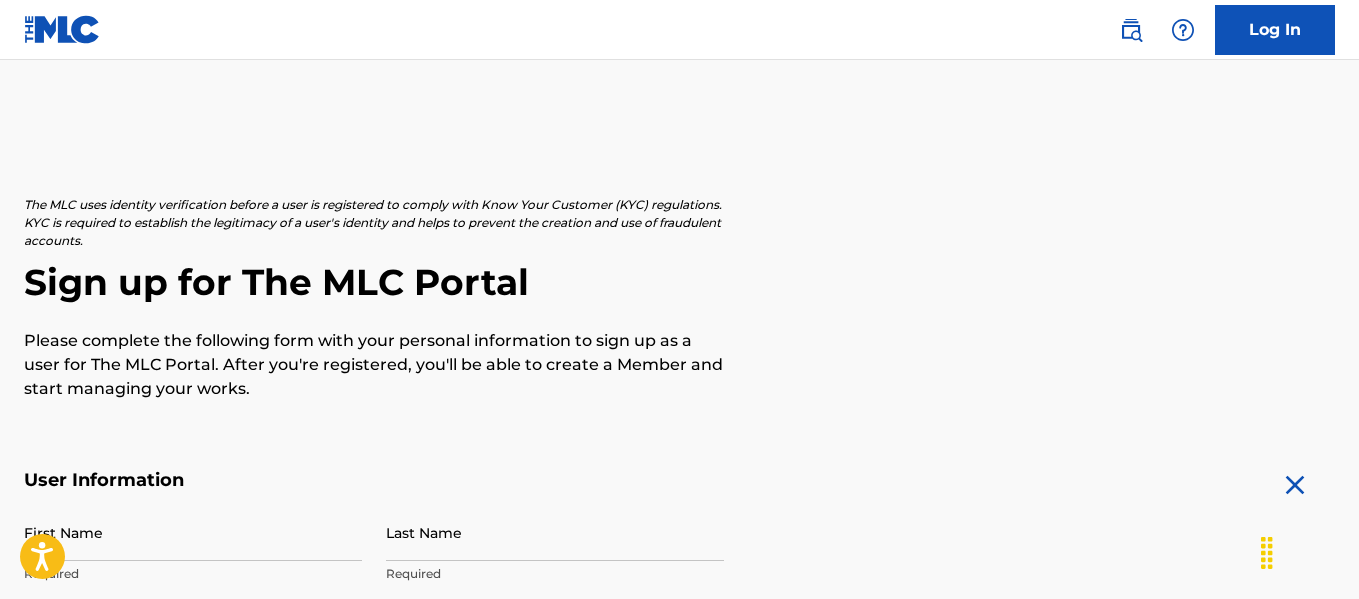 click on "Log In" at bounding box center [1275, 30] 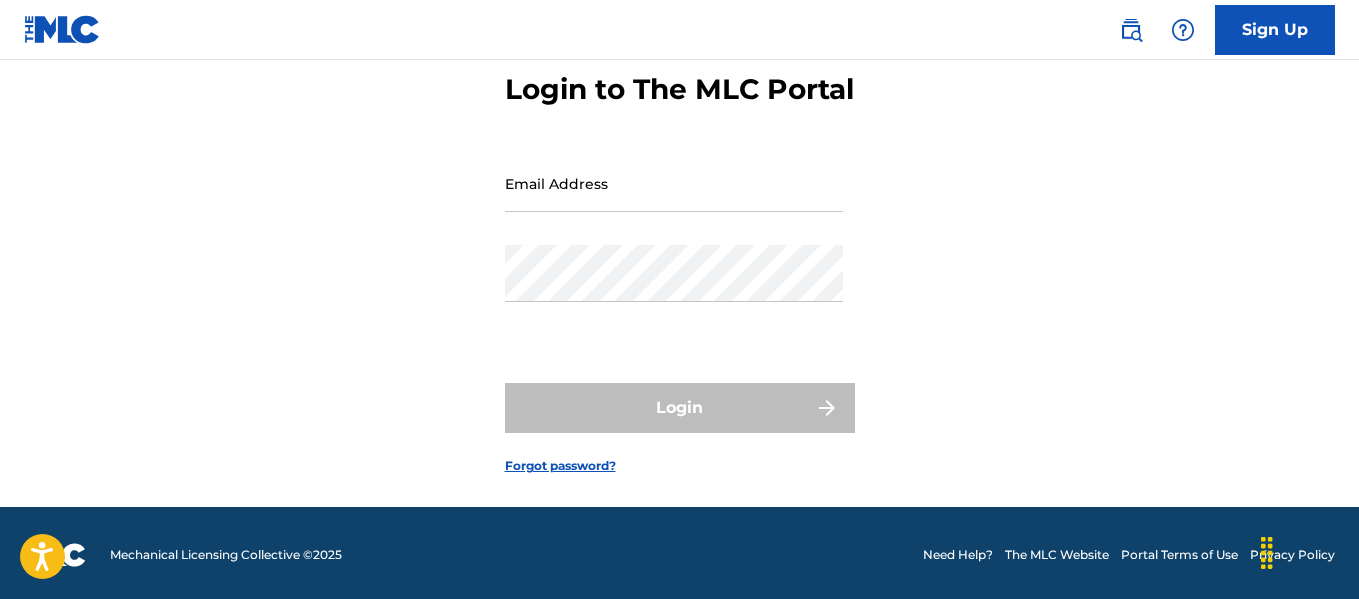 scroll, scrollTop: 141, scrollLeft: 0, axis: vertical 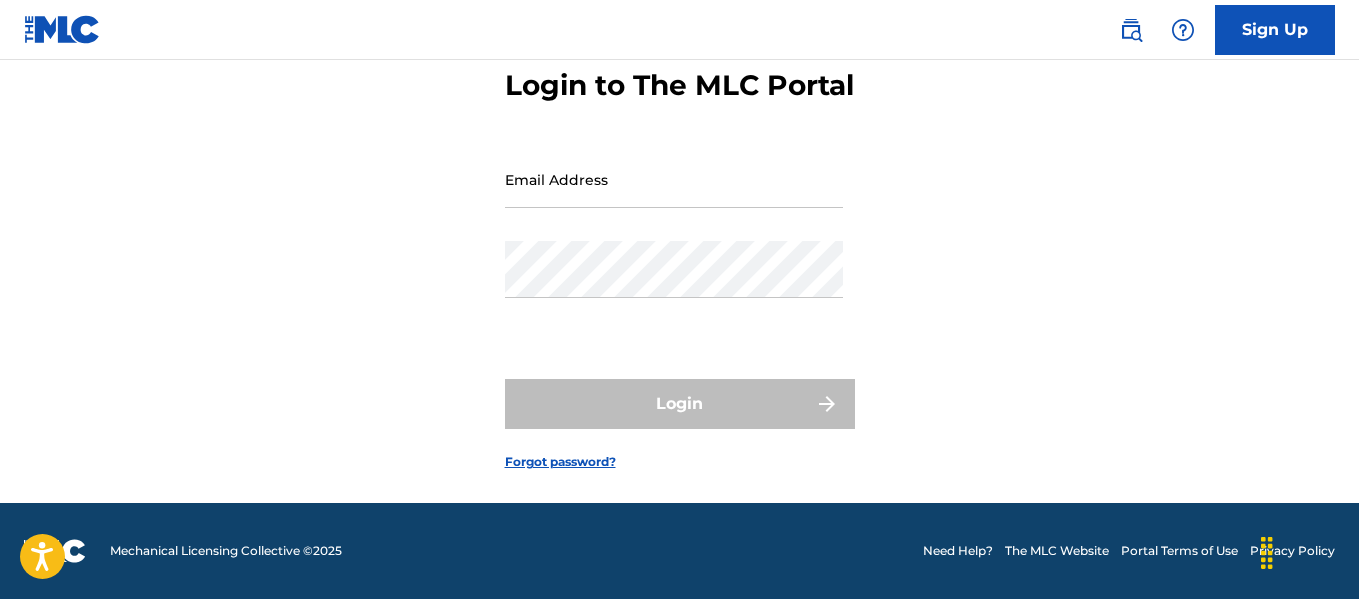 click on "Forgot password?" at bounding box center (560, 462) 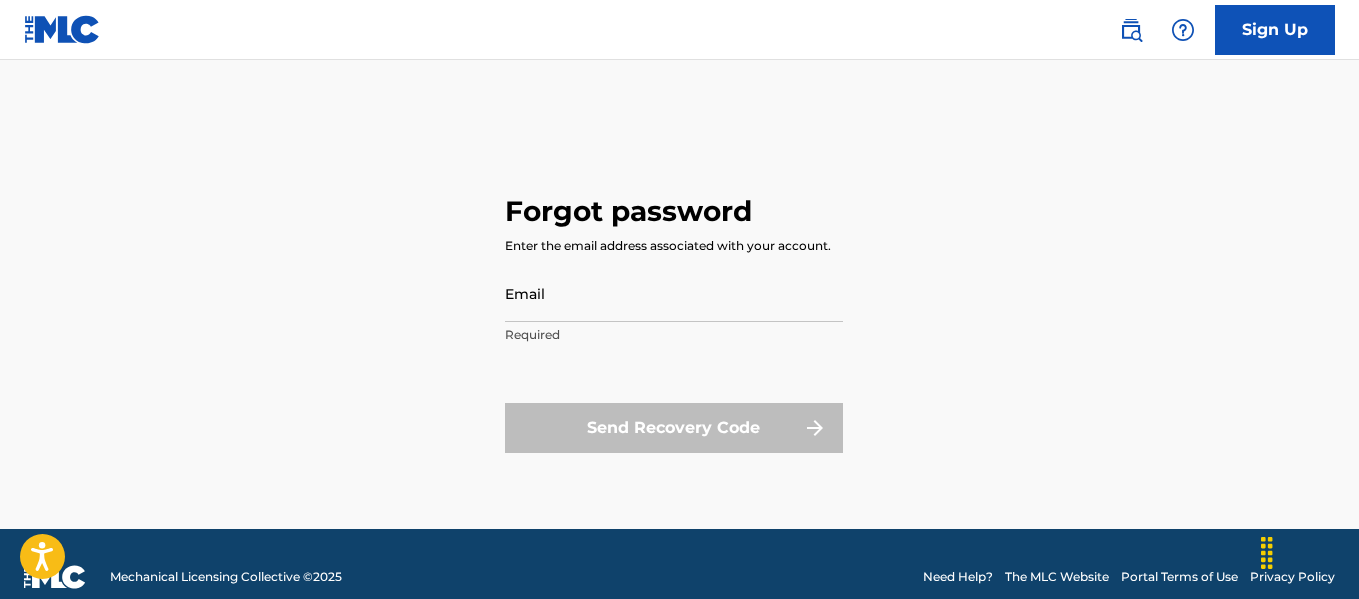 click on "Email" at bounding box center [674, 293] 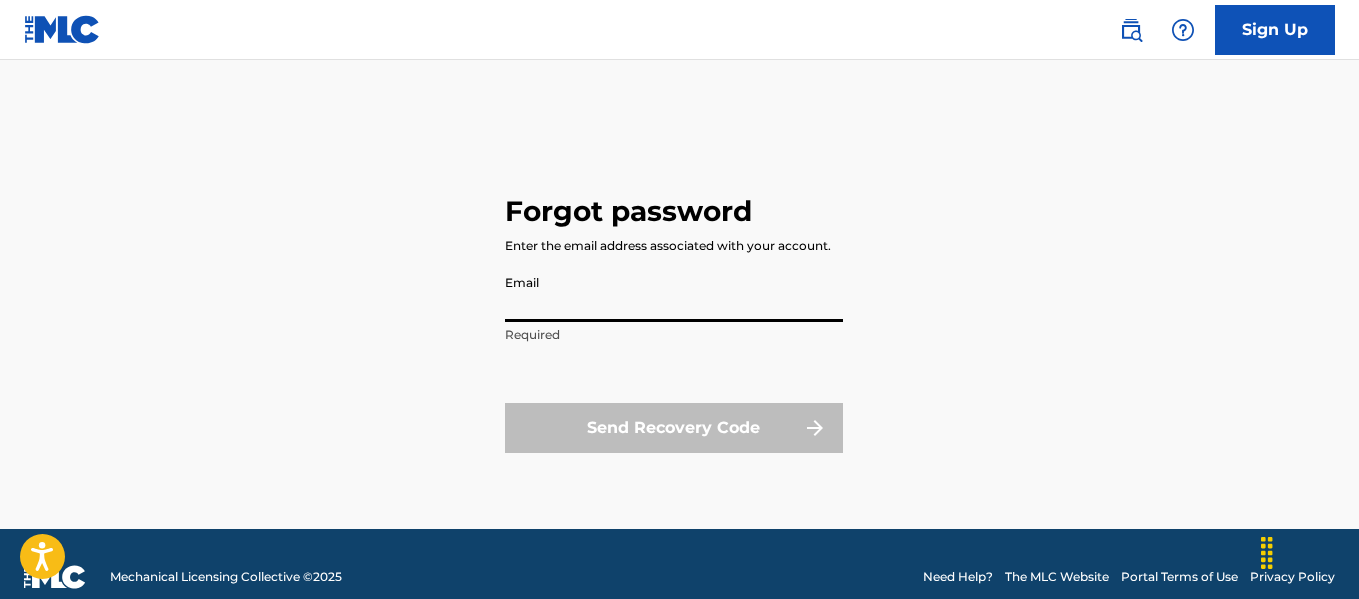 type on "ojmoralescastro@[EMAIL]" 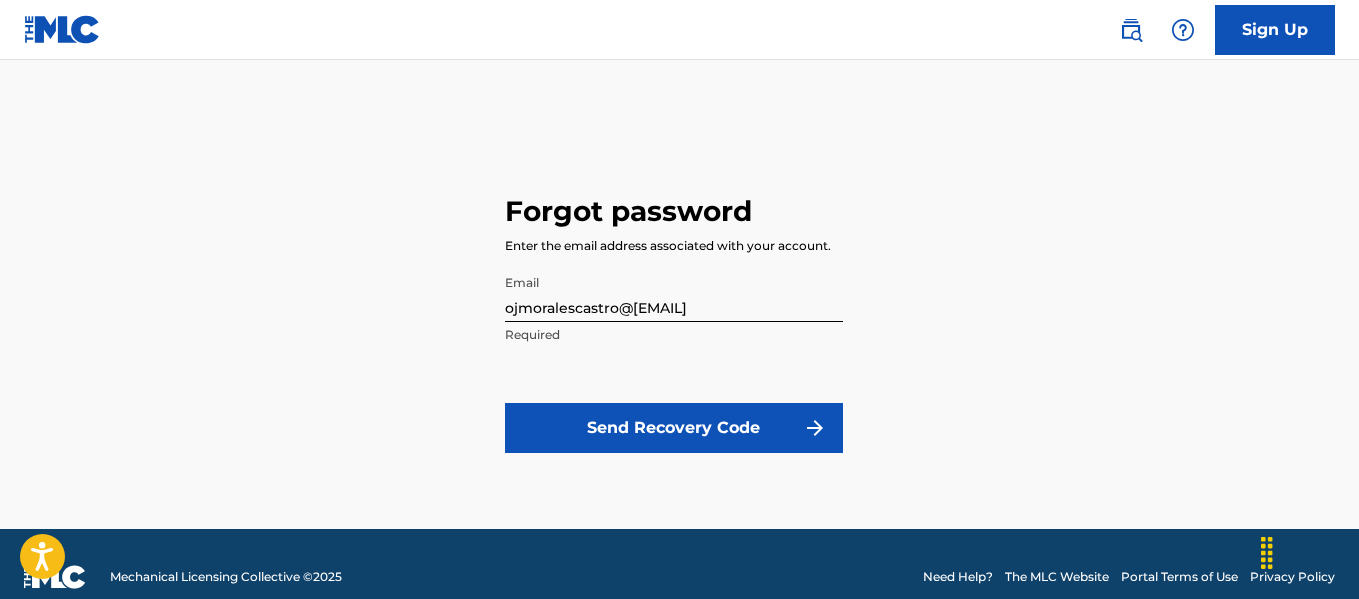 click on "Send Recovery Code" at bounding box center (674, 428) 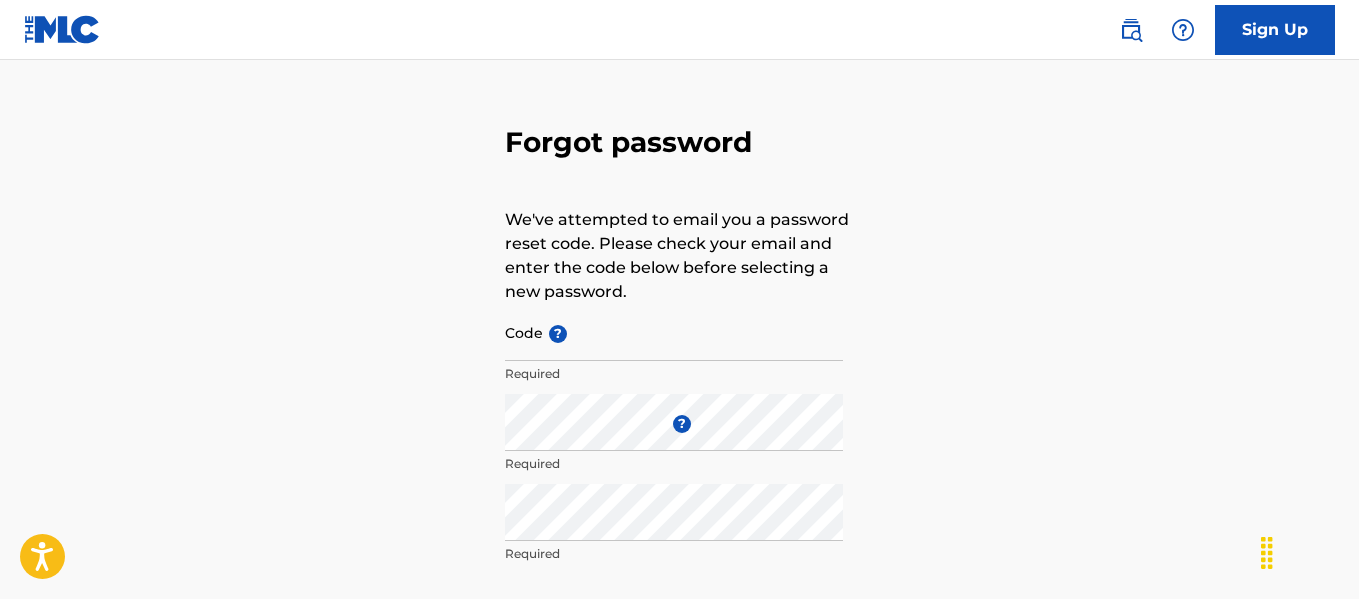 scroll, scrollTop: 80, scrollLeft: 0, axis: vertical 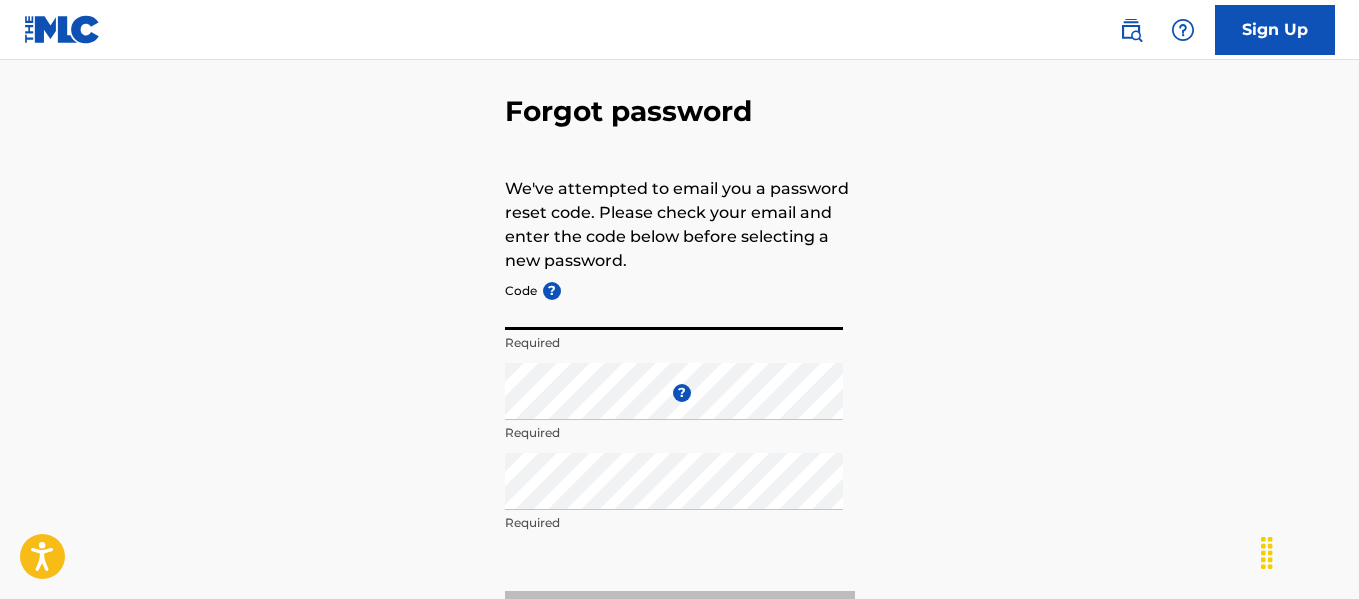 click on "Code ?" at bounding box center [674, 301] 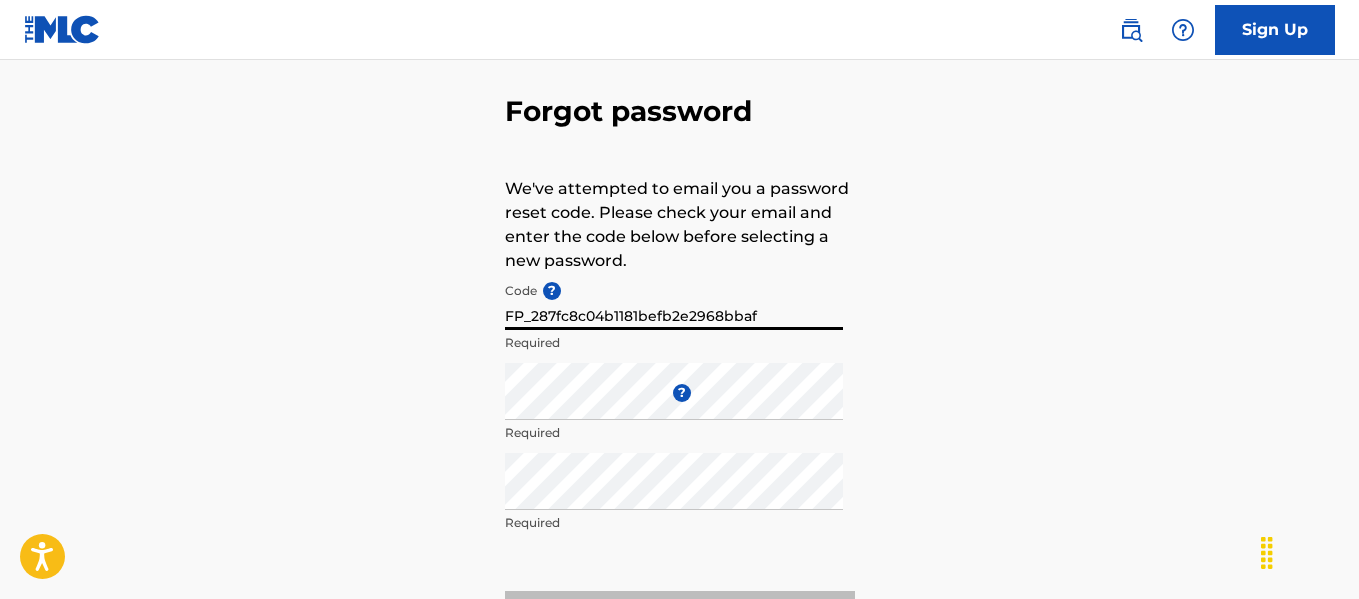 type on "FP_287fc8c04b1181befb2e2968bbaf" 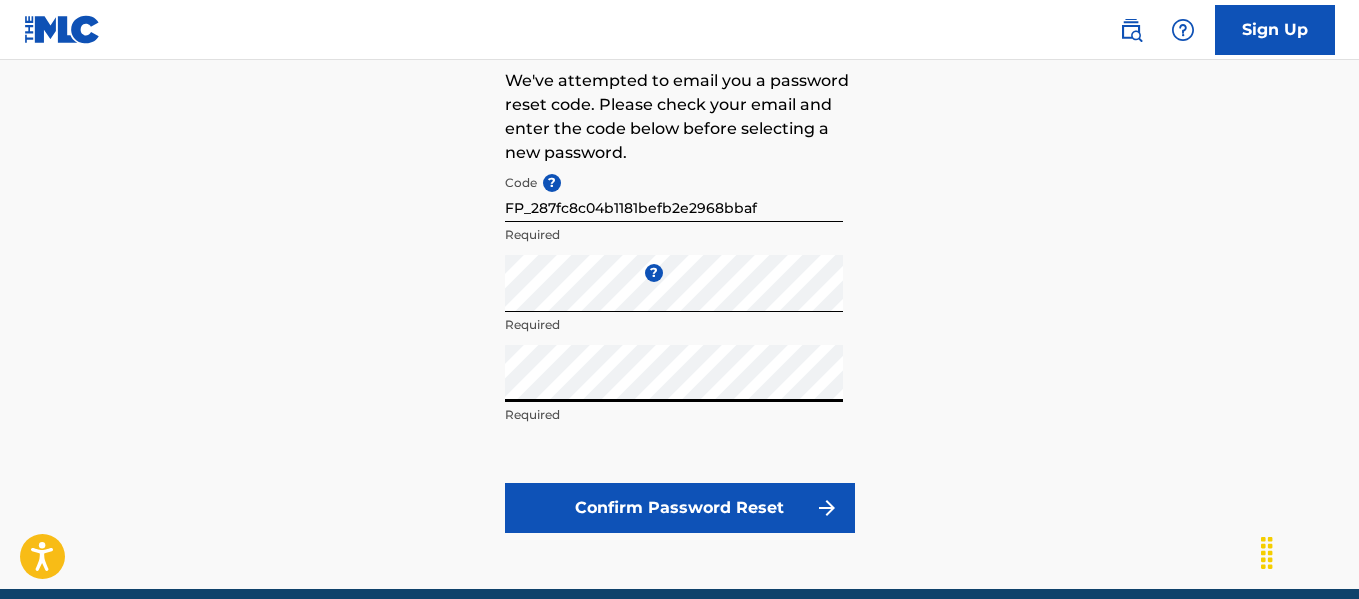 scroll, scrollTop: 210, scrollLeft: 0, axis: vertical 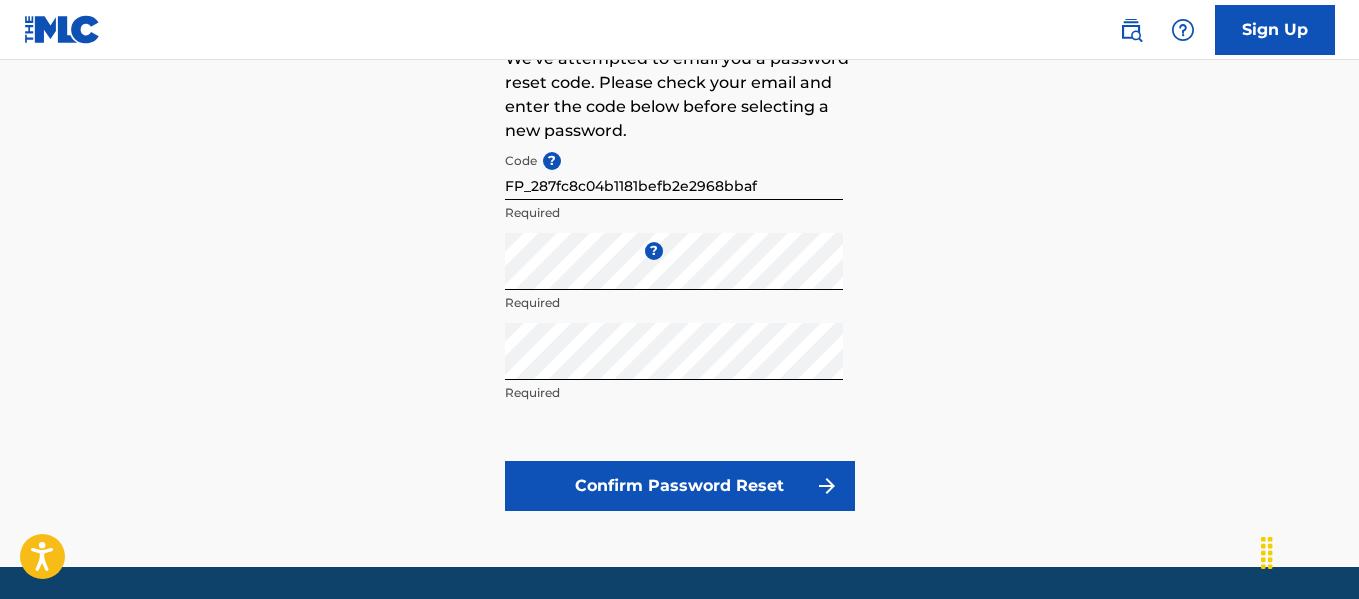click on "Confirm Password Reset" at bounding box center (680, 486) 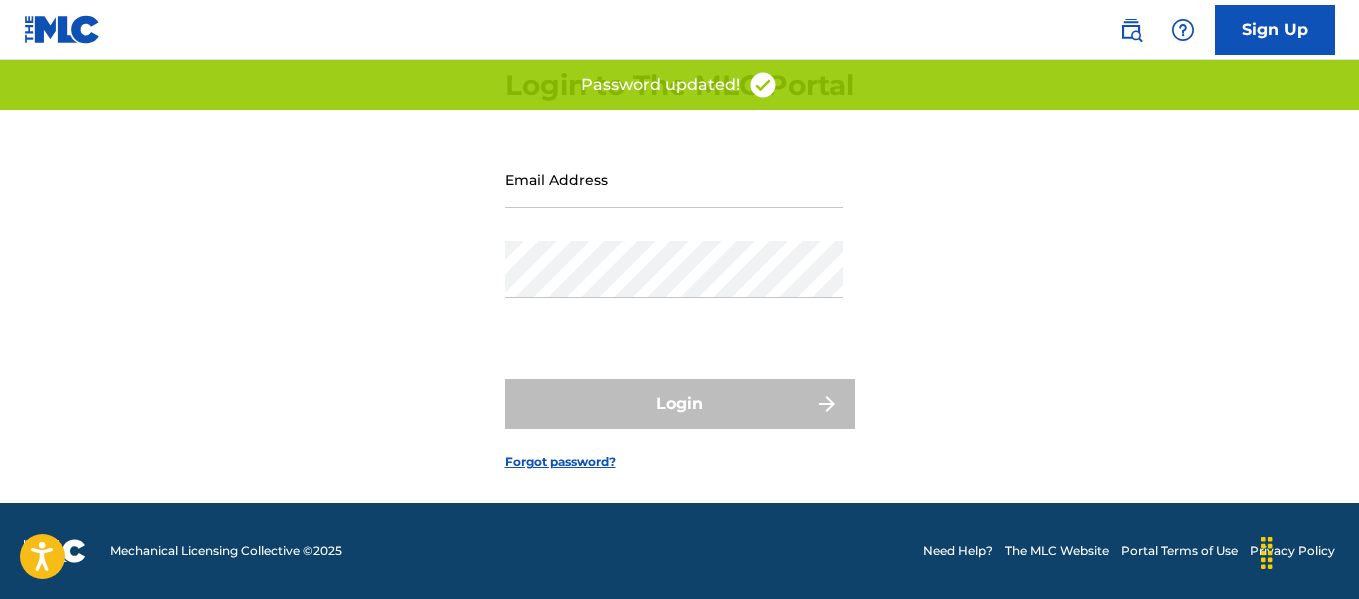 scroll, scrollTop: 0, scrollLeft: 0, axis: both 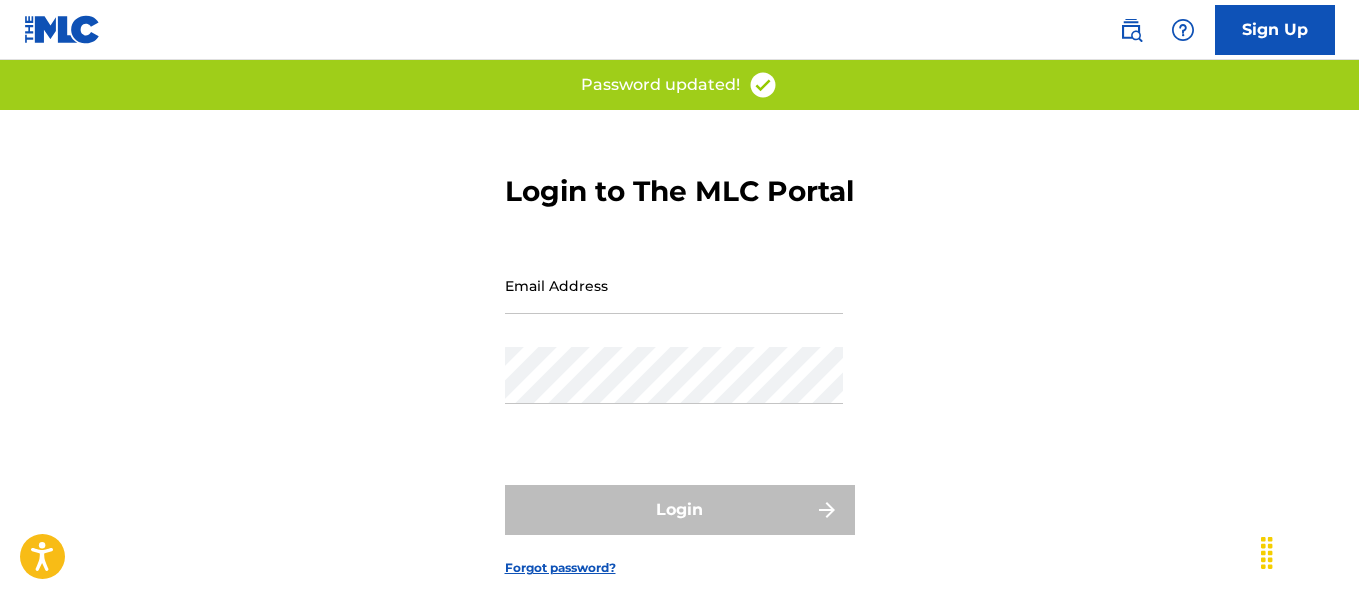 click on "Email Address" at bounding box center (674, 285) 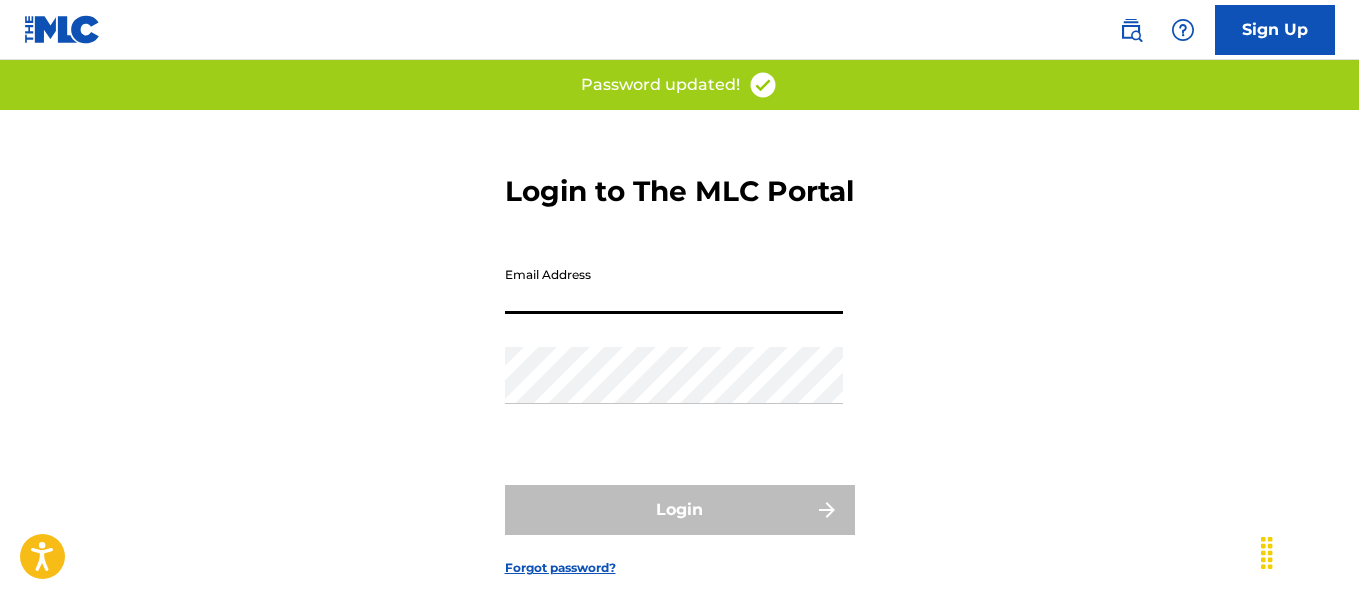 type on "ojmoralescastro@[EMAIL]" 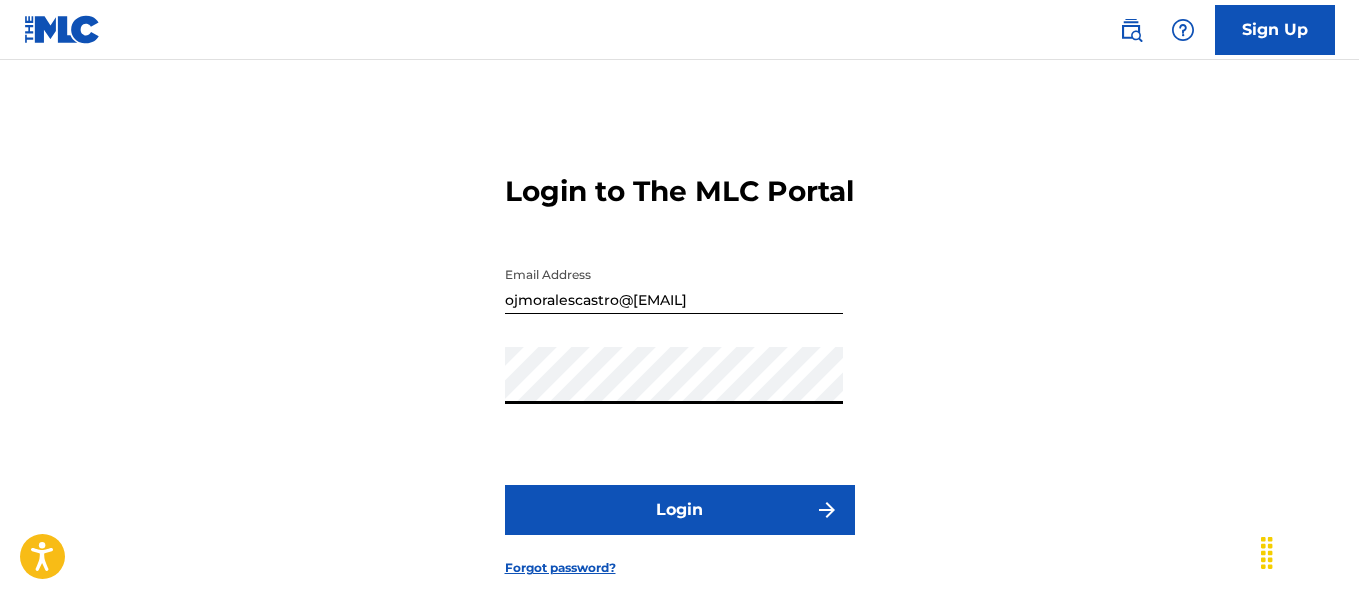 click on "Login" at bounding box center (680, 510) 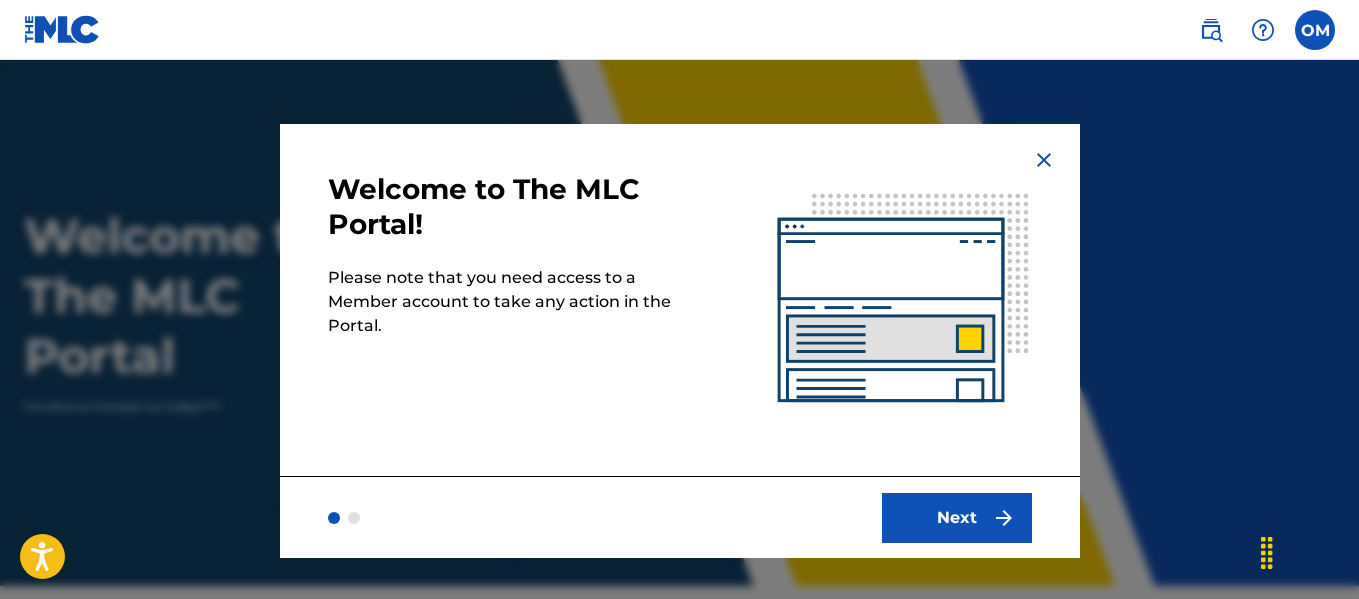 scroll, scrollTop: 0, scrollLeft: 0, axis: both 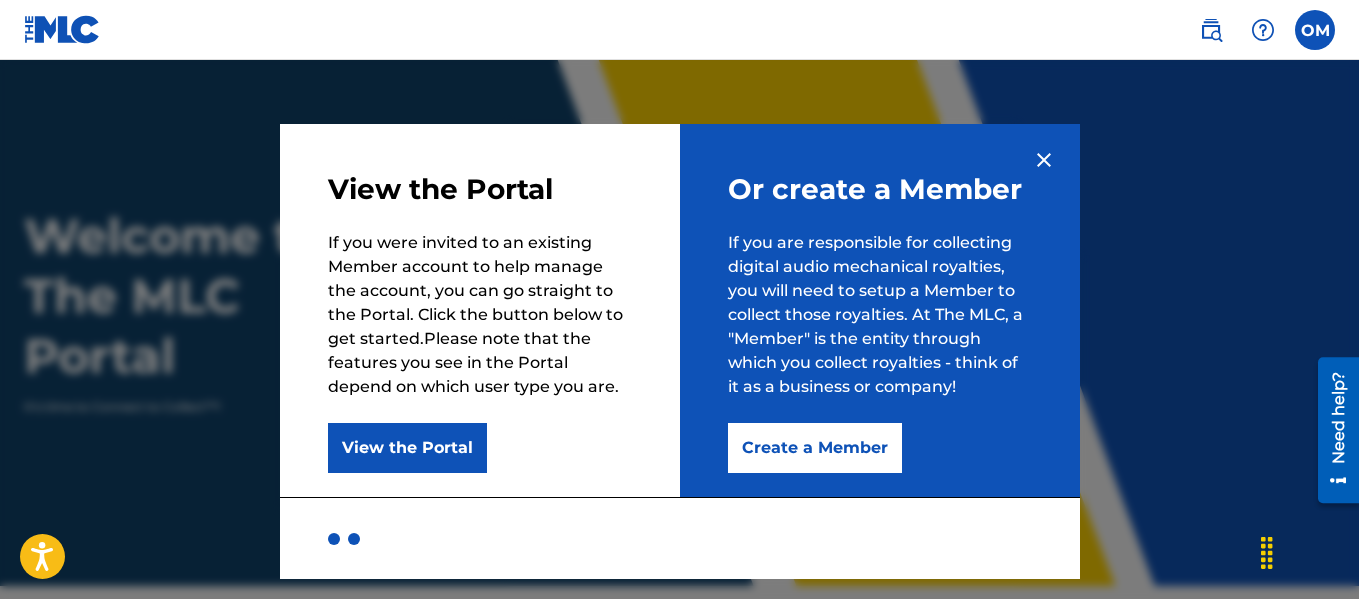 click on "Create a Member" at bounding box center (815, 448) 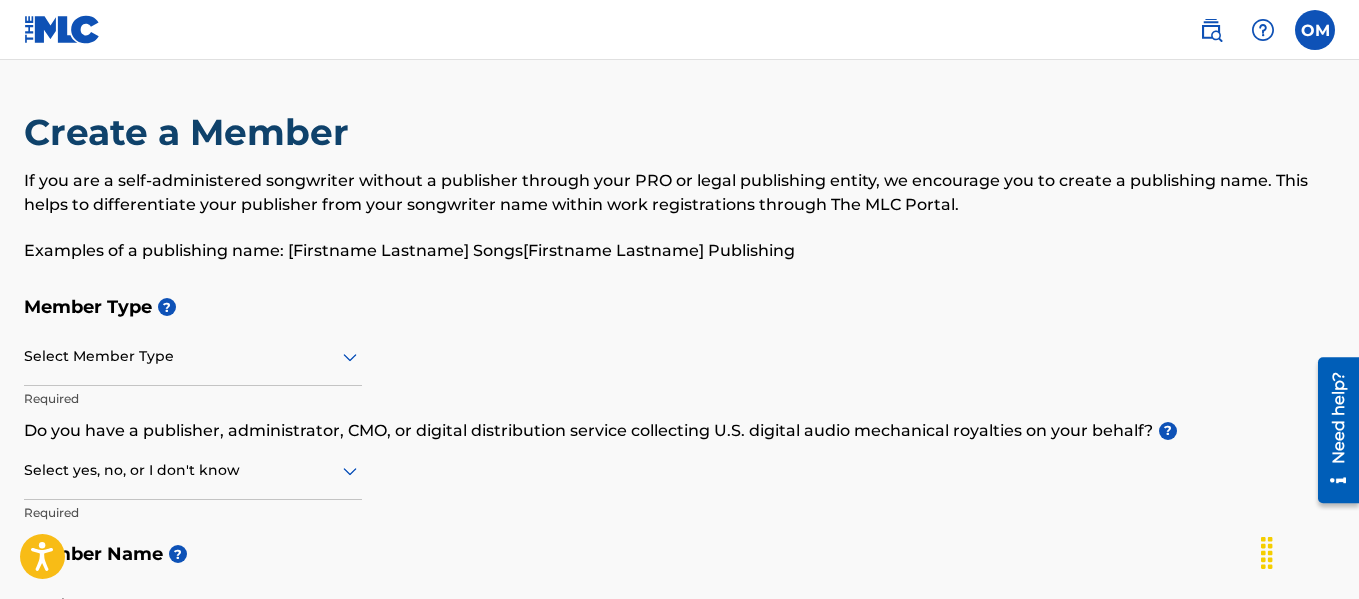 scroll, scrollTop: 524, scrollLeft: 0, axis: vertical 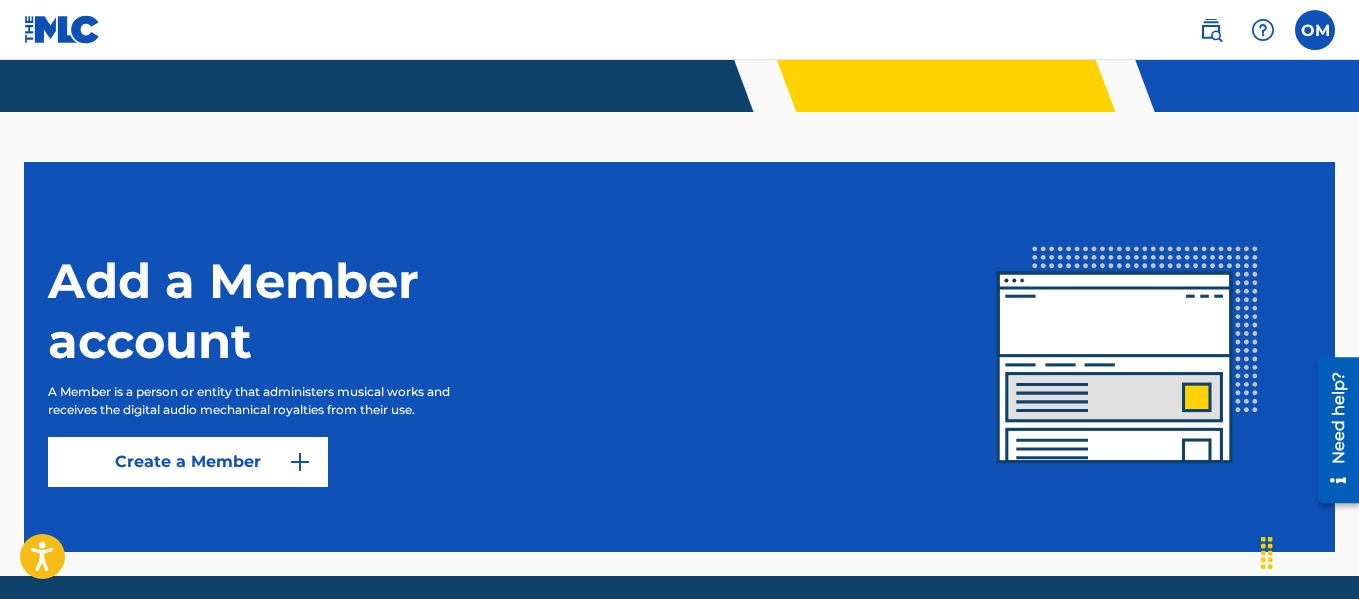 drag, startPoint x: 785, startPoint y: 352, endPoint x: 501, endPoint y: 302, distance: 288.36783 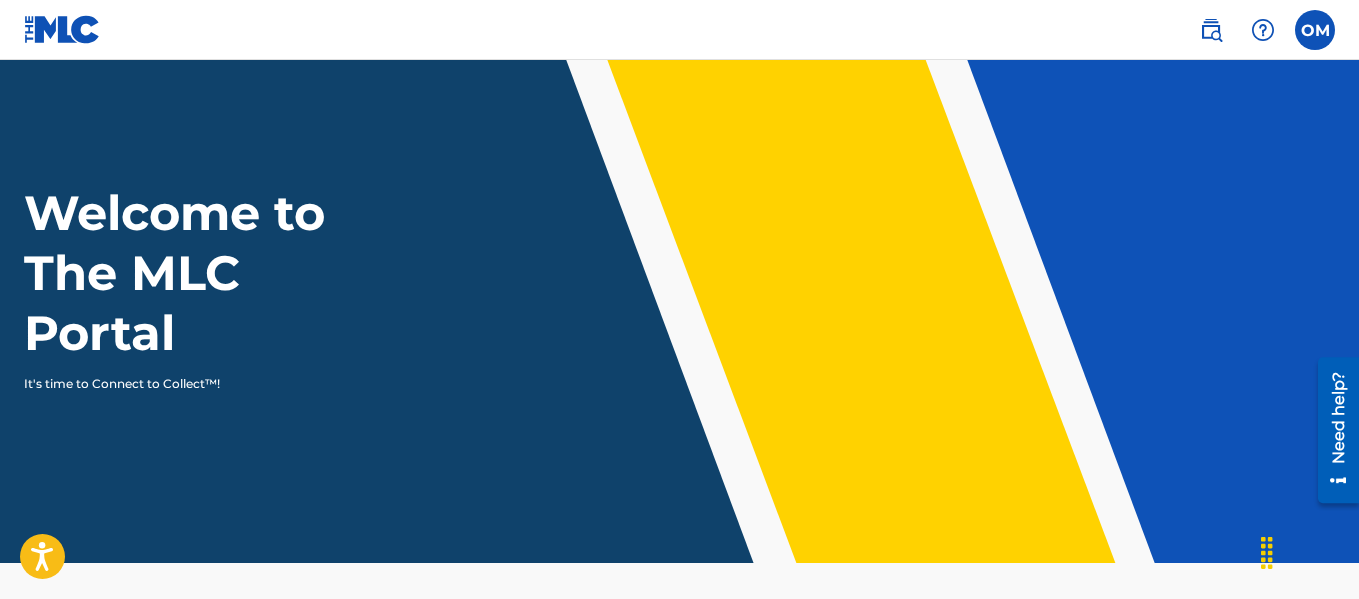 scroll, scrollTop: 547, scrollLeft: 0, axis: vertical 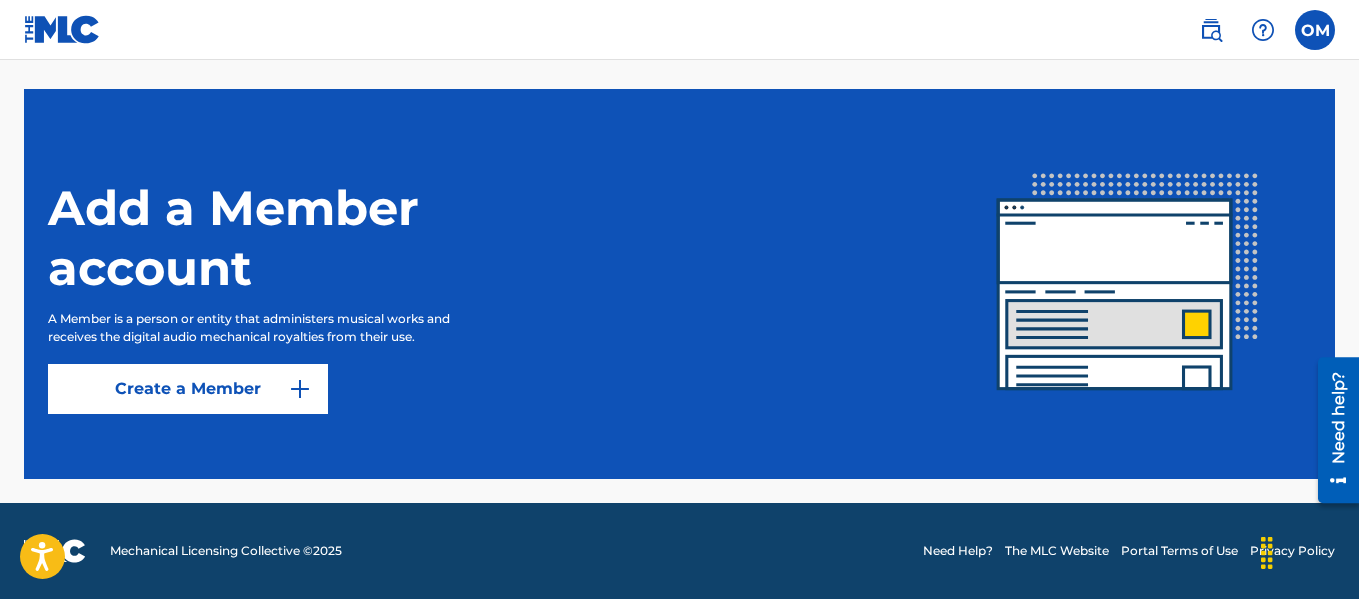 click on "Create a Member" at bounding box center [188, 389] 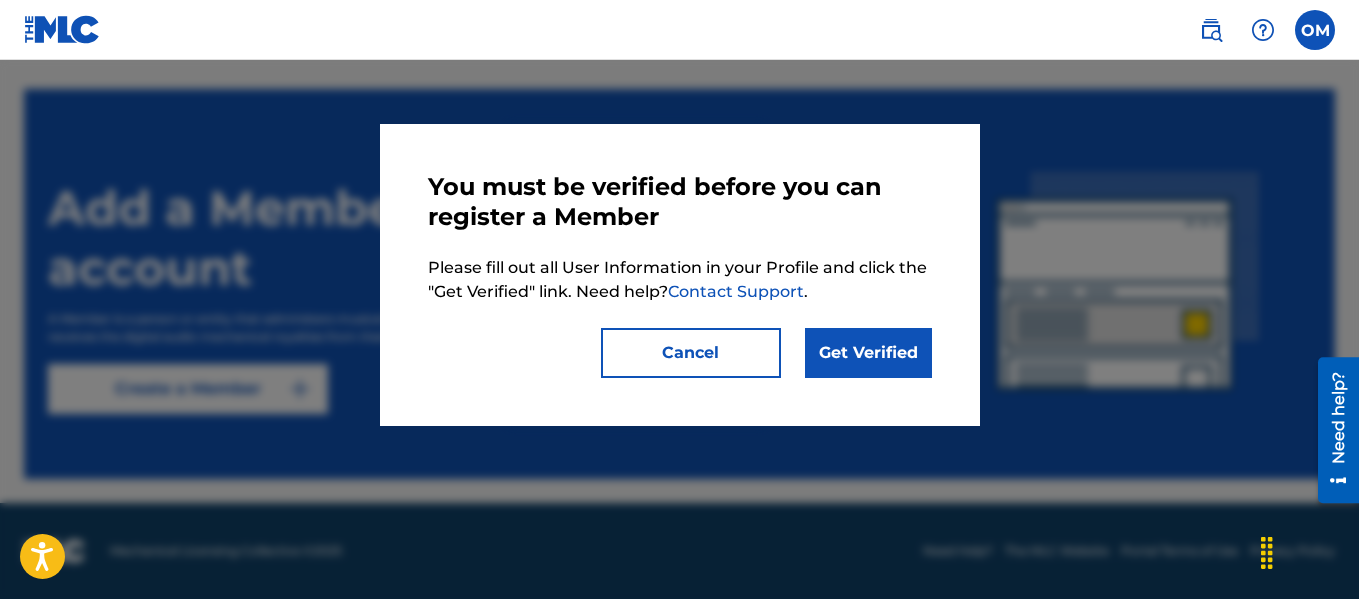 click on "Get Verified" at bounding box center [868, 353] 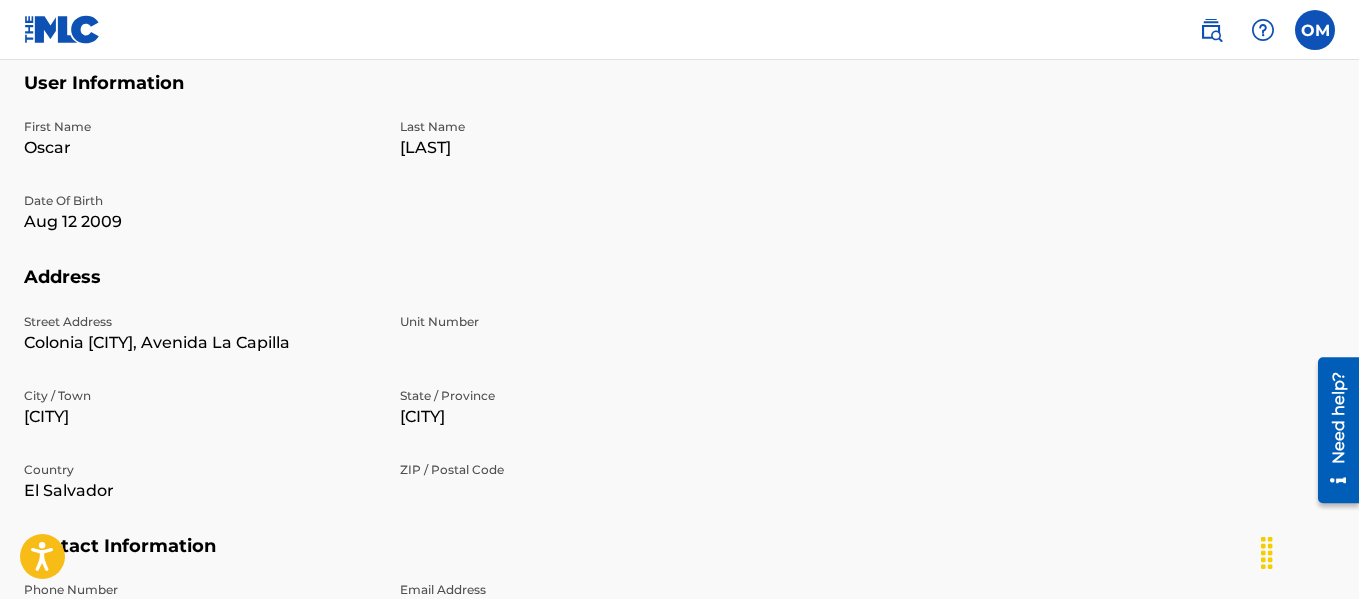 scroll, scrollTop: 0, scrollLeft: 0, axis: both 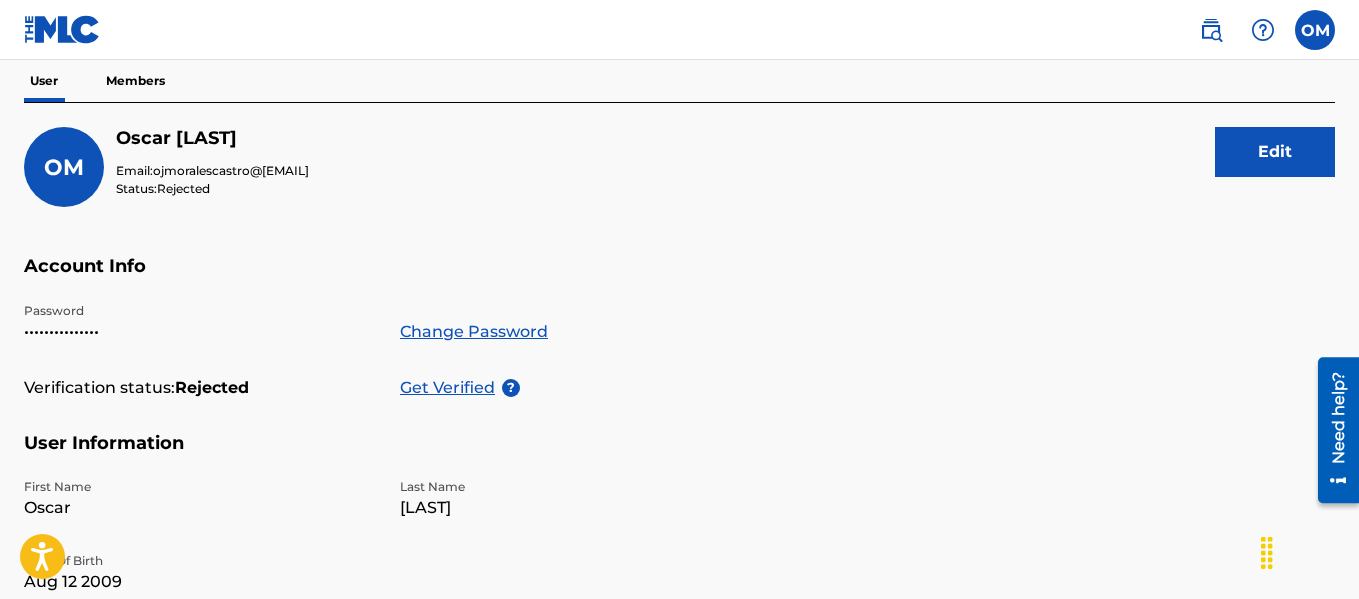 click on "Members" at bounding box center (135, 81) 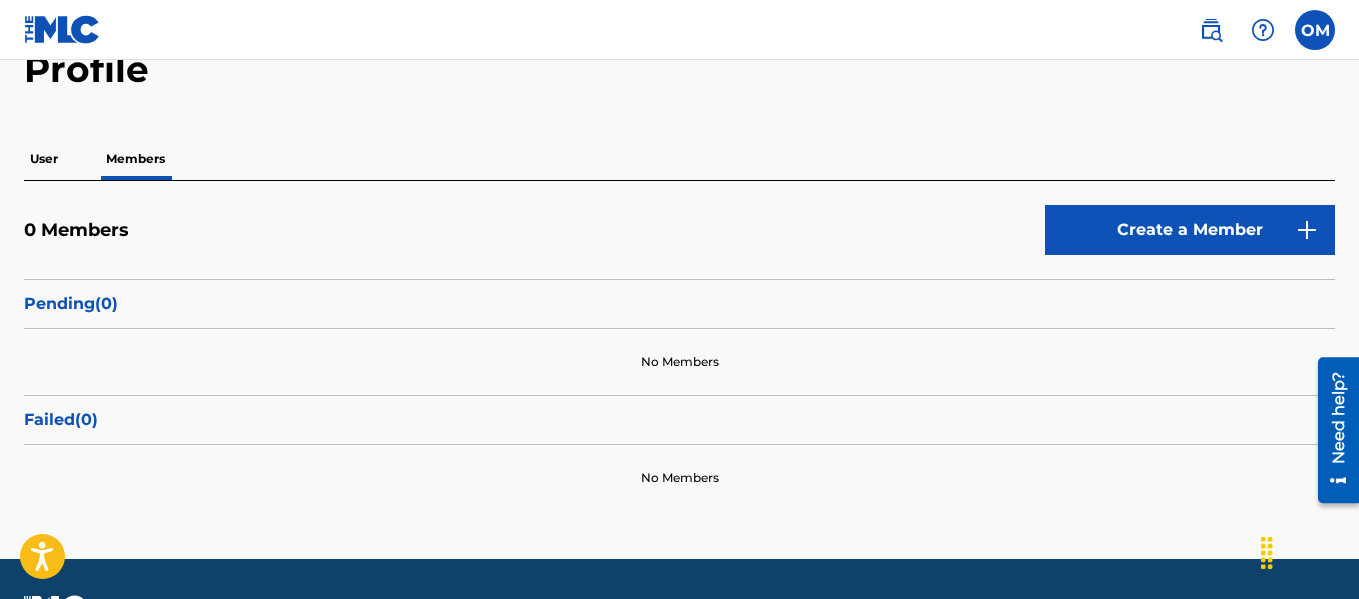 scroll, scrollTop: 110, scrollLeft: 0, axis: vertical 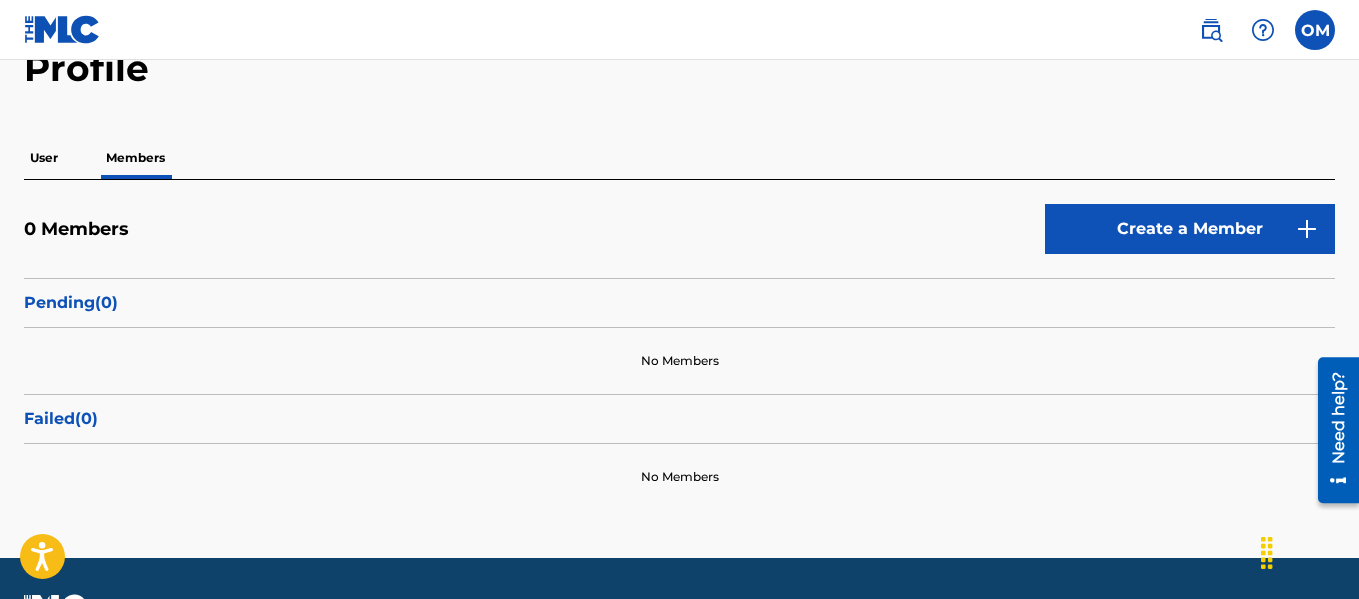 click on "Create a Member" at bounding box center (1190, 229) 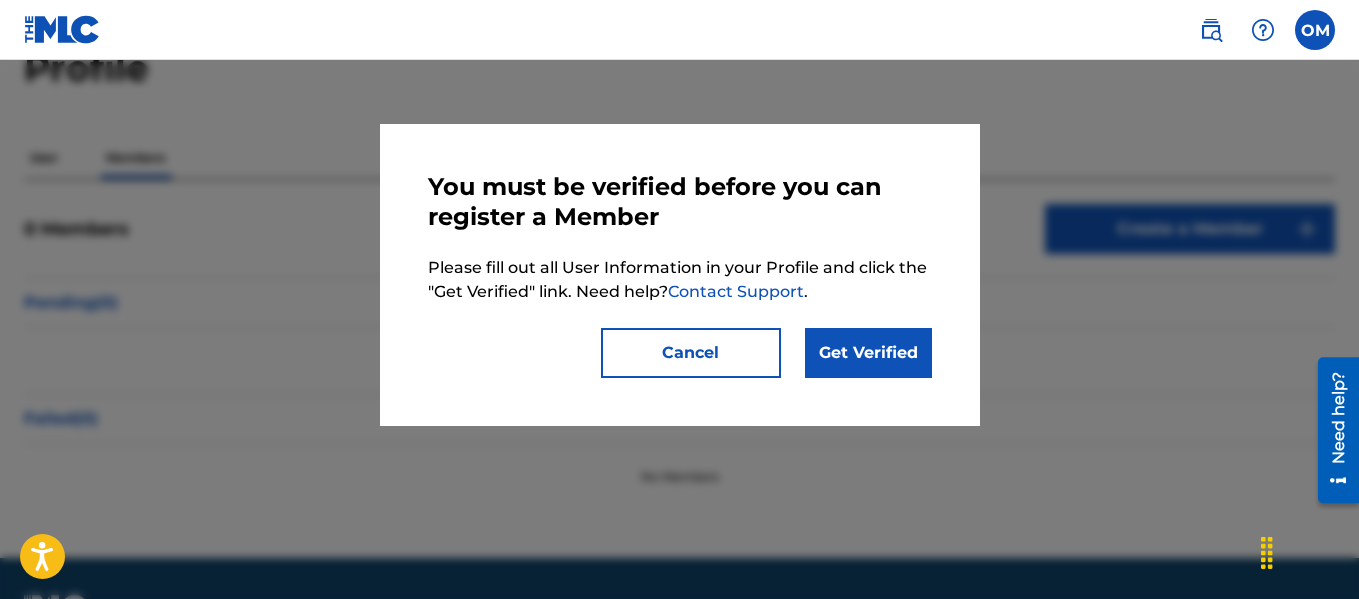 click on "Get Verified" at bounding box center (868, 353) 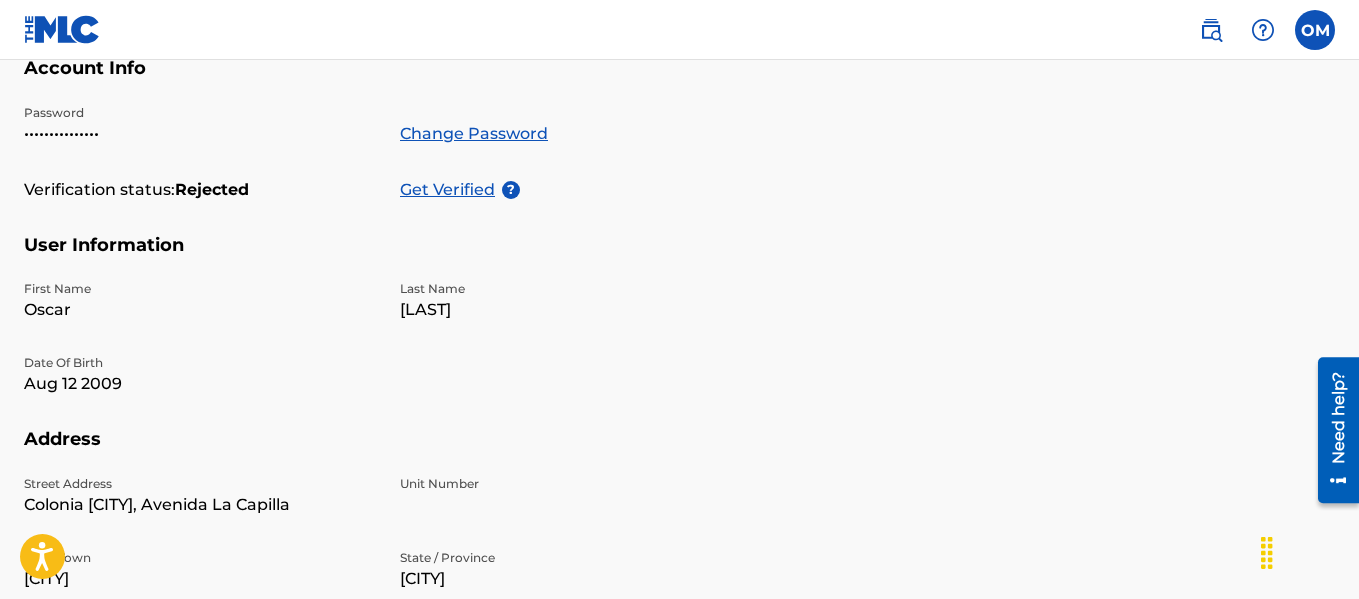 scroll, scrollTop: 394, scrollLeft: 0, axis: vertical 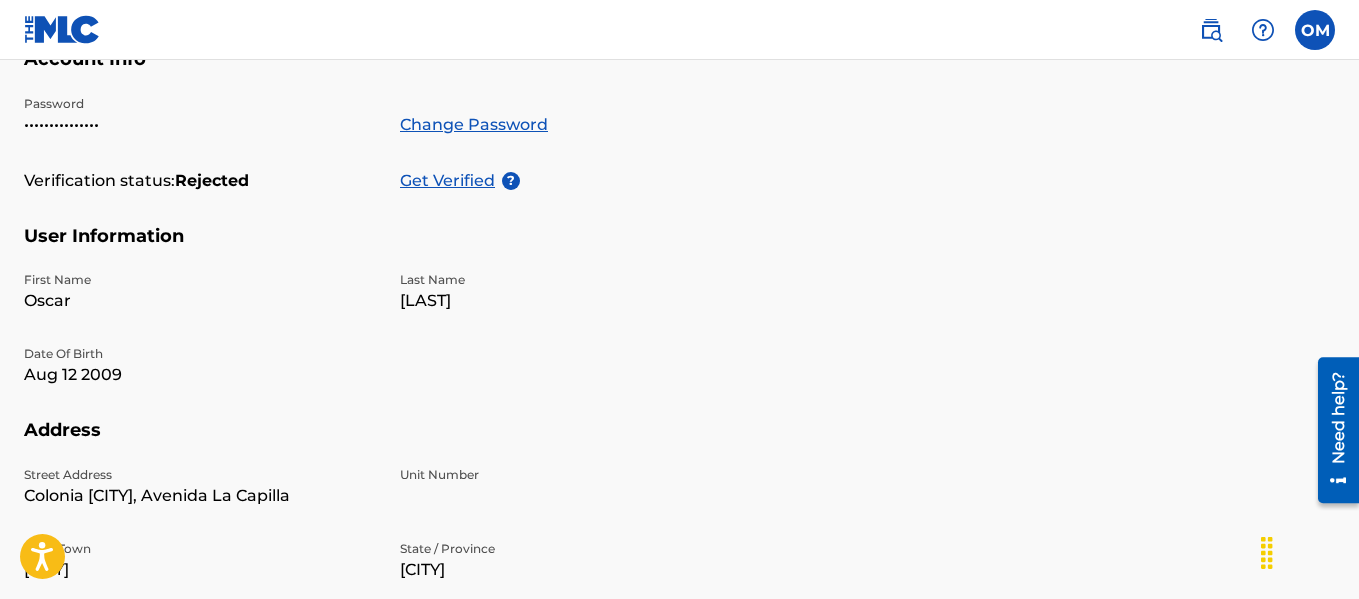 click on "Get Verified" at bounding box center (451, 181) 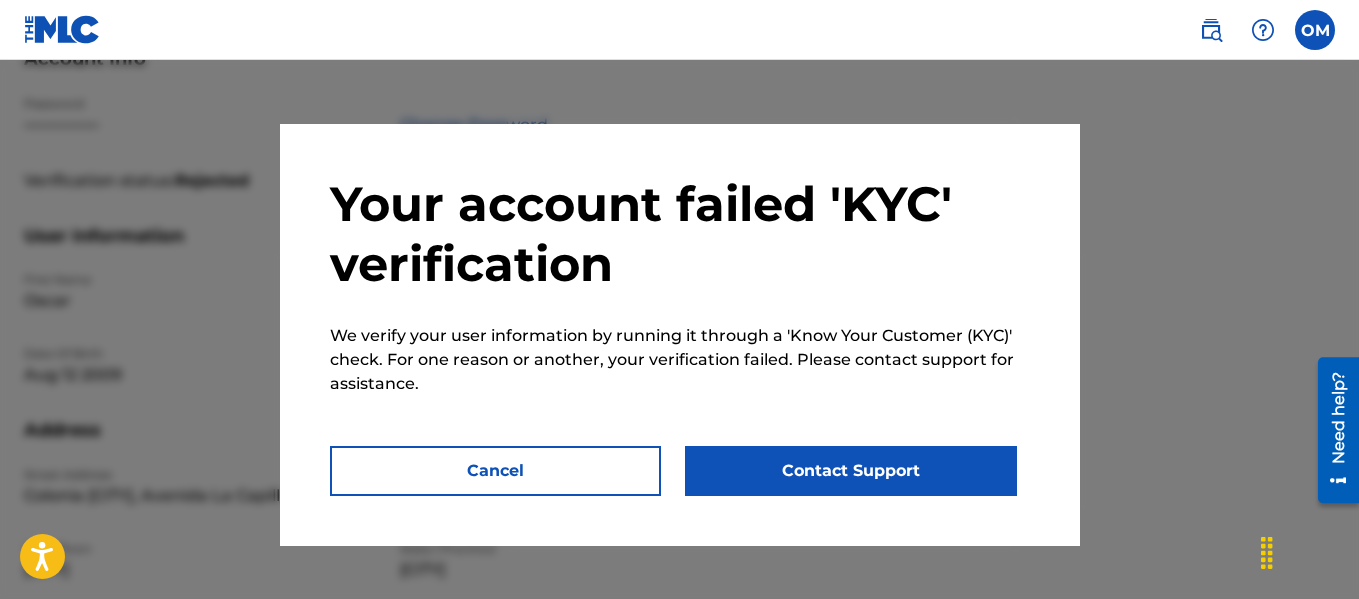 click on "Contact Support" at bounding box center [851, 471] 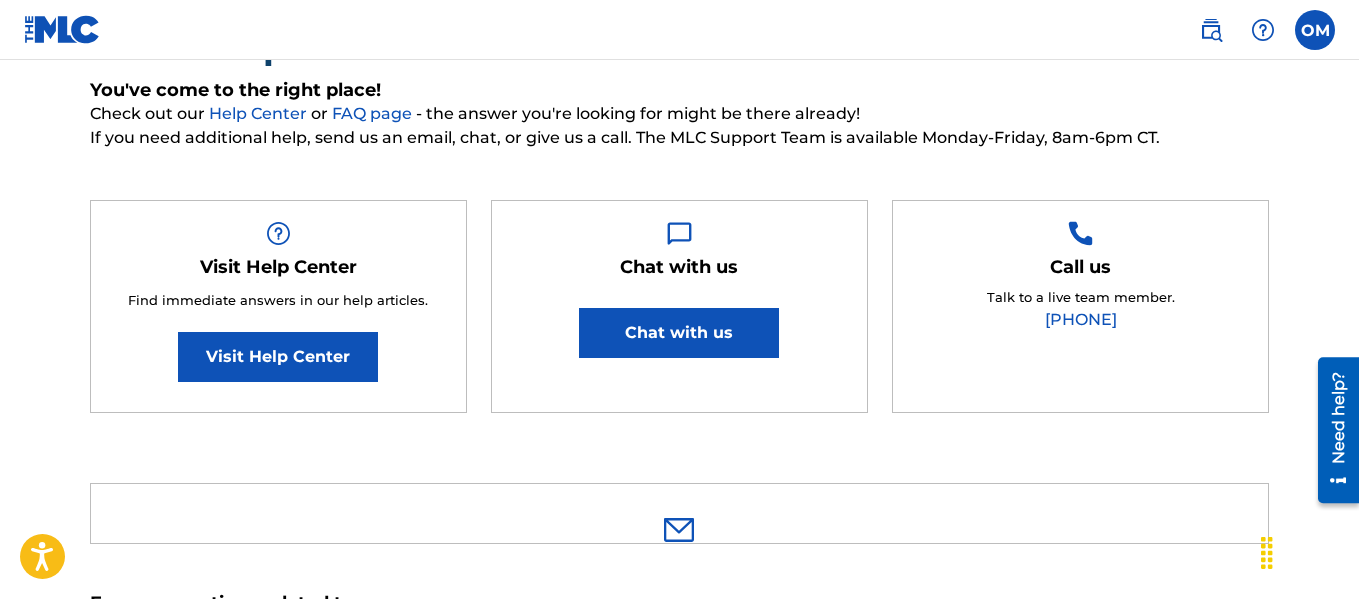 scroll, scrollTop: 207, scrollLeft: 0, axis: vertical 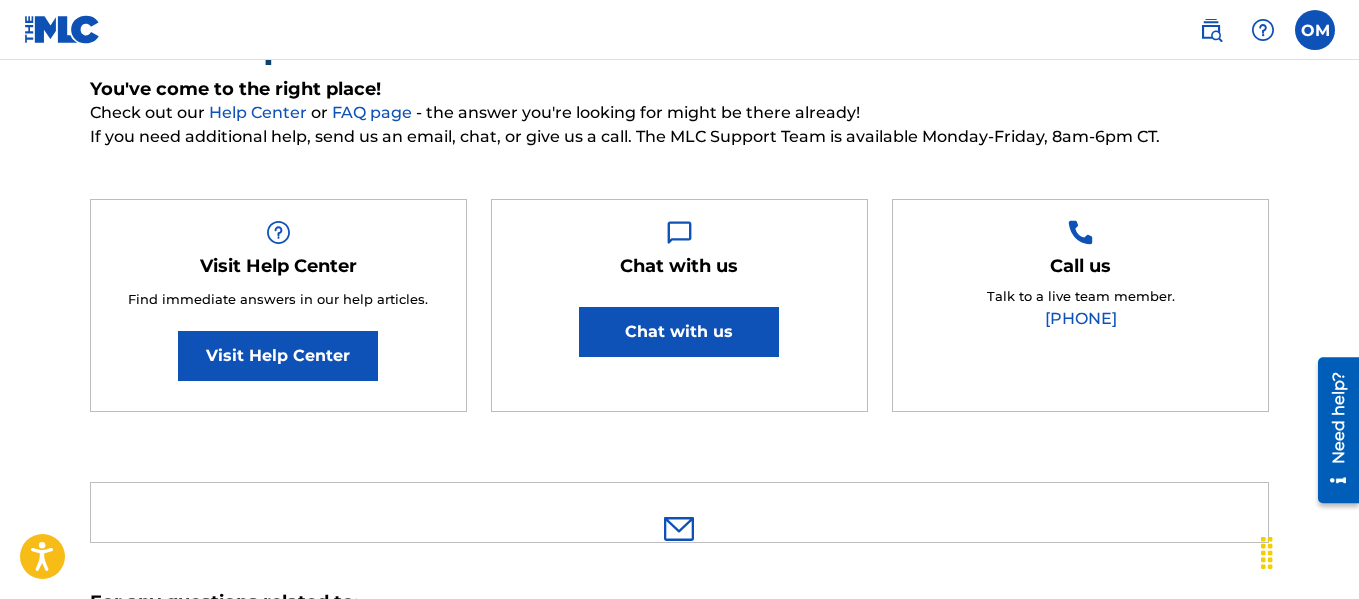 click on "Chat with us" at bounding box center [679, 332] 